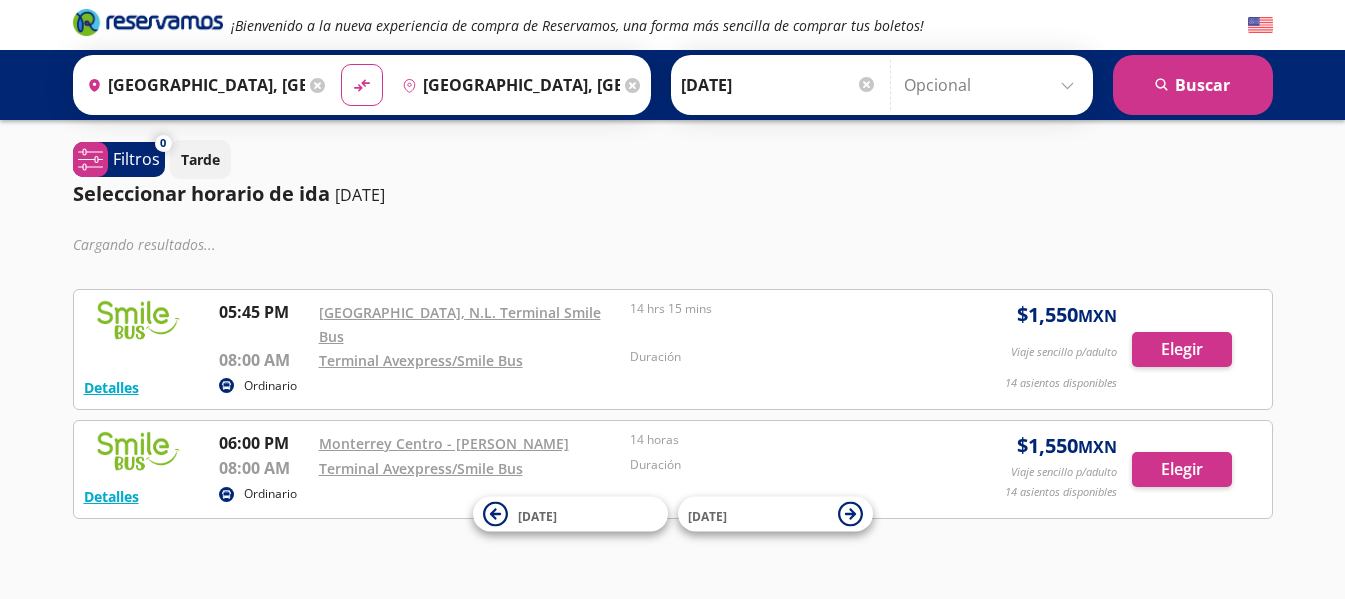 scroll, scrollTop: 0, scrollLeft: 0, axis: both 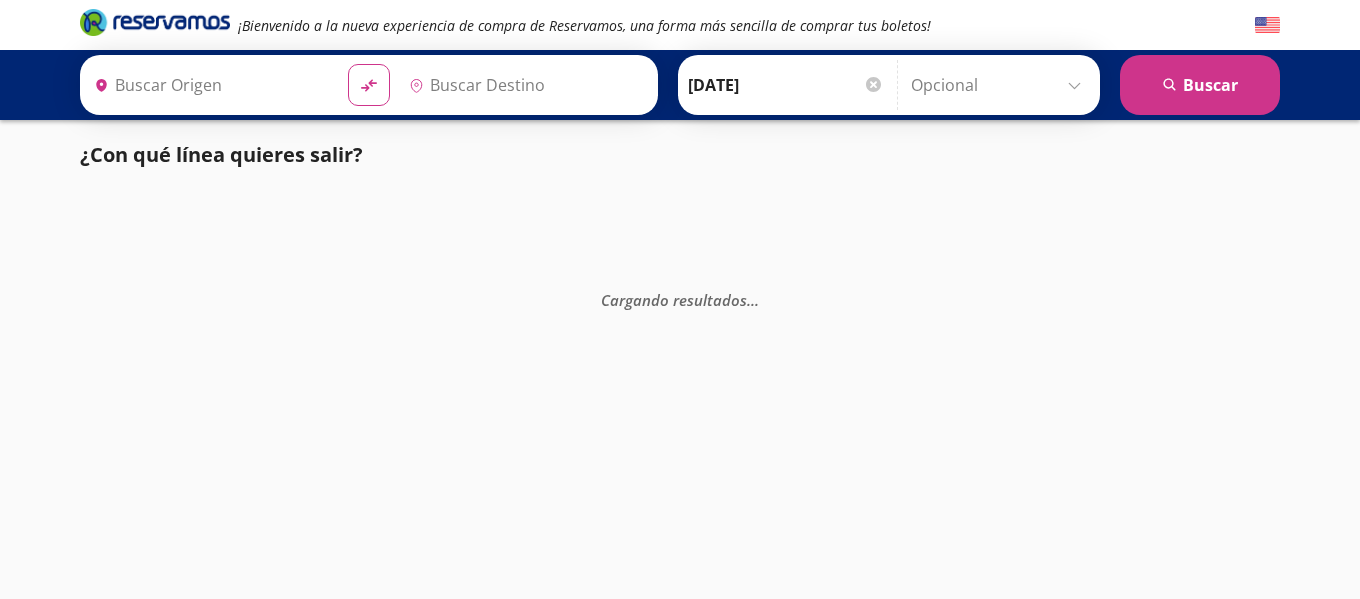 type on "[GEOGRAPHIC_DATA], [GEOGRAPHIC_DATA][PERSON_NAME]" 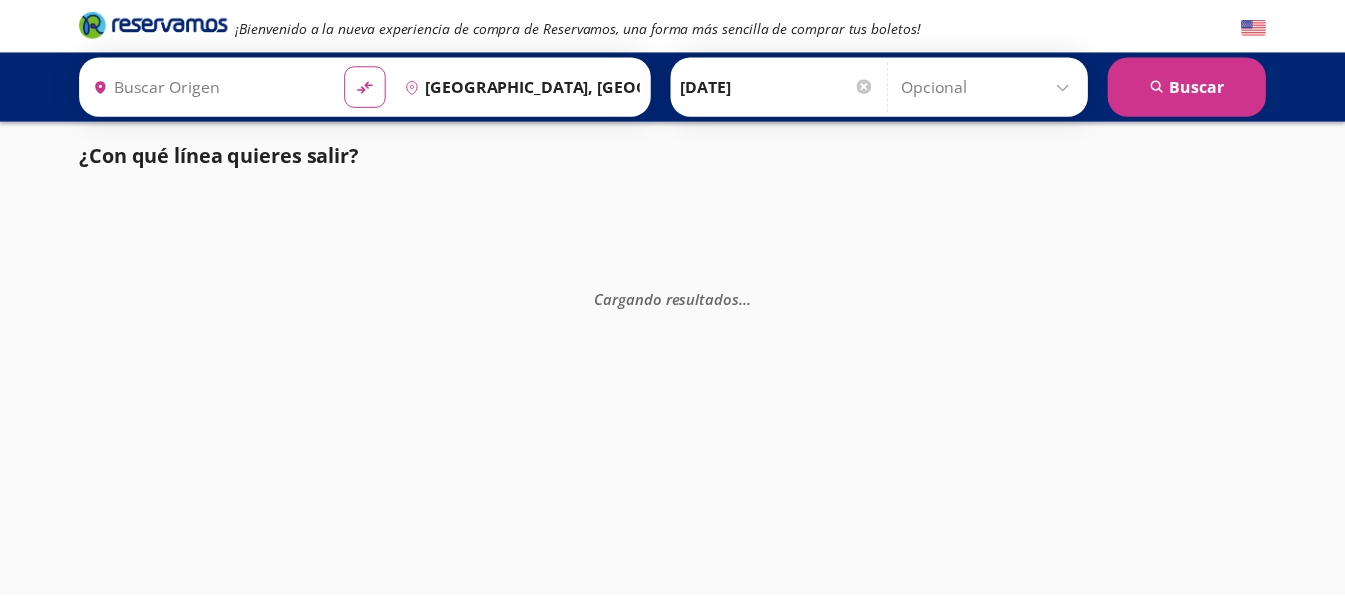 scroll, scrollTop: 0, scrollLeft: 0, axis: both 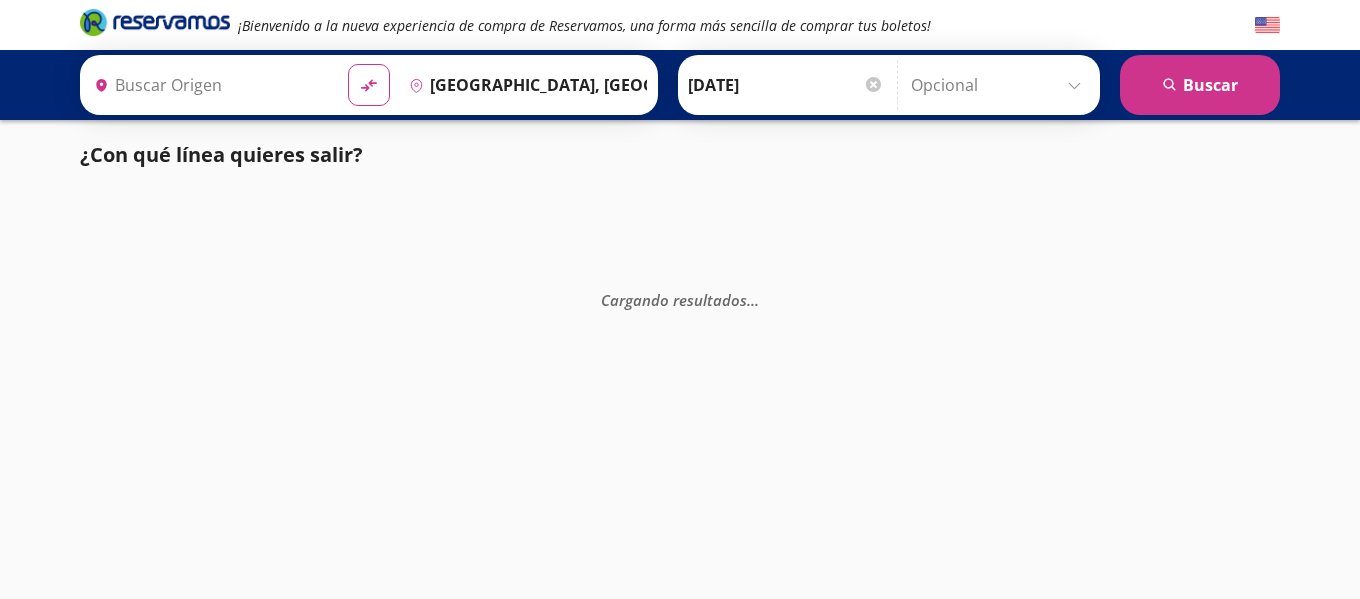 type on "San Luis Potosí, San Luis Potosí" 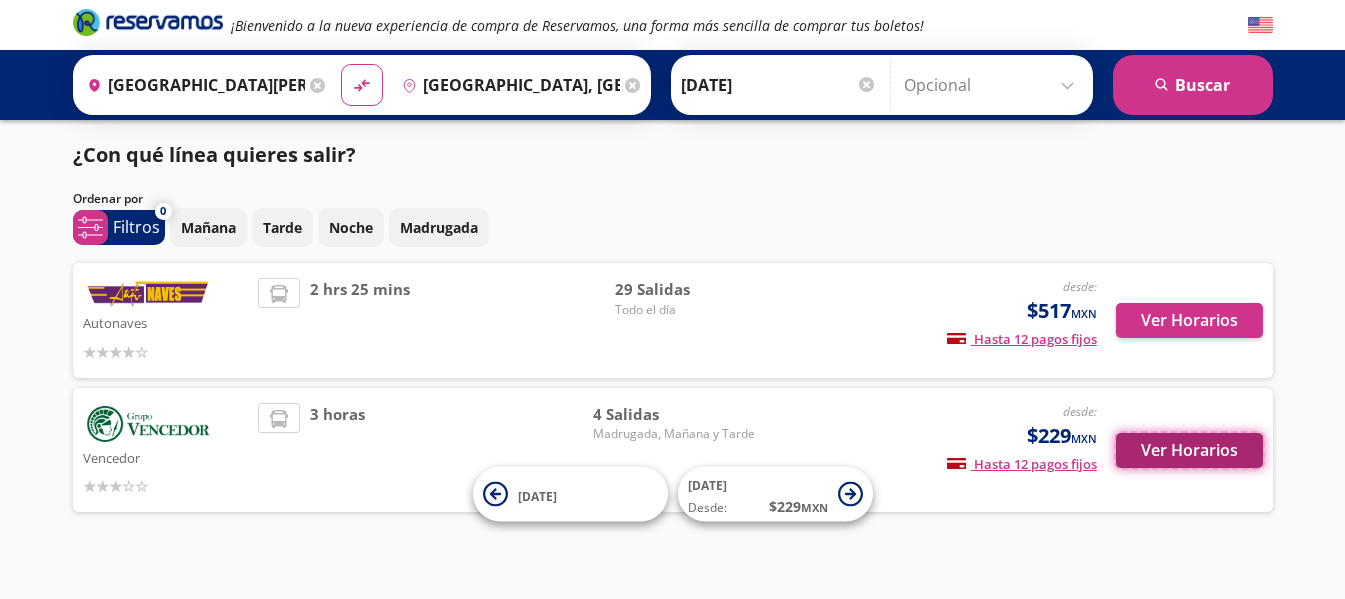 click on "Ver Horarios" at bounding box center [1189, 450] 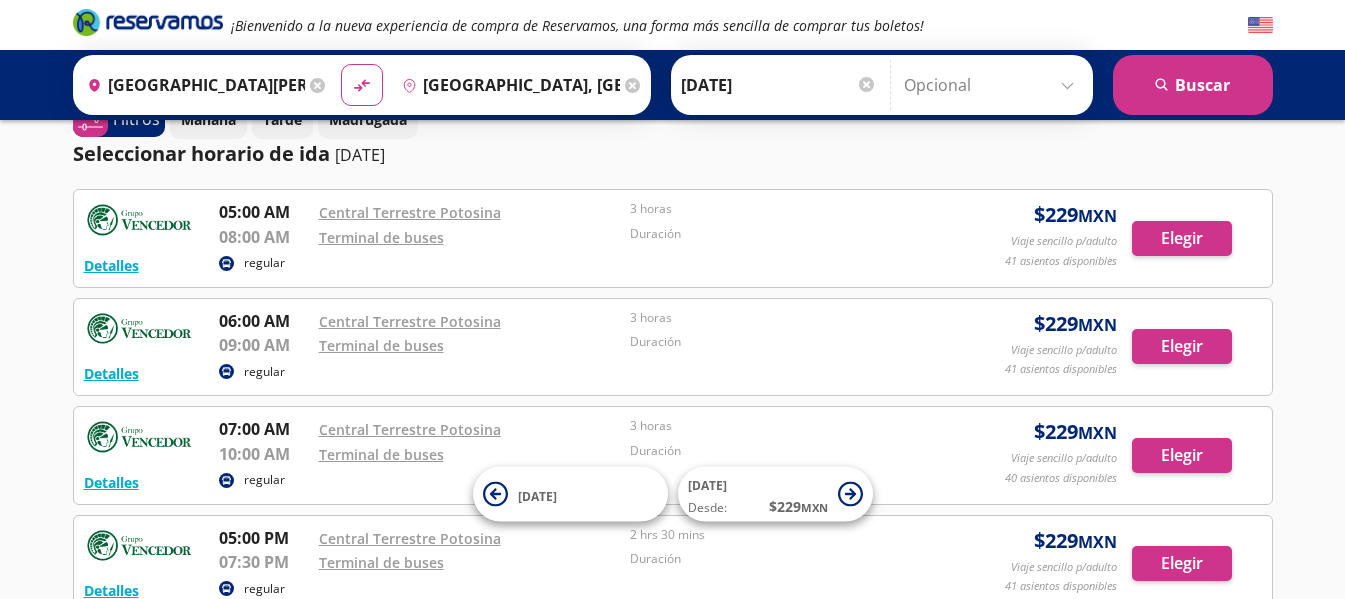 scroll, scrollTop: 33, scrollLeft: 0, axis: vertical 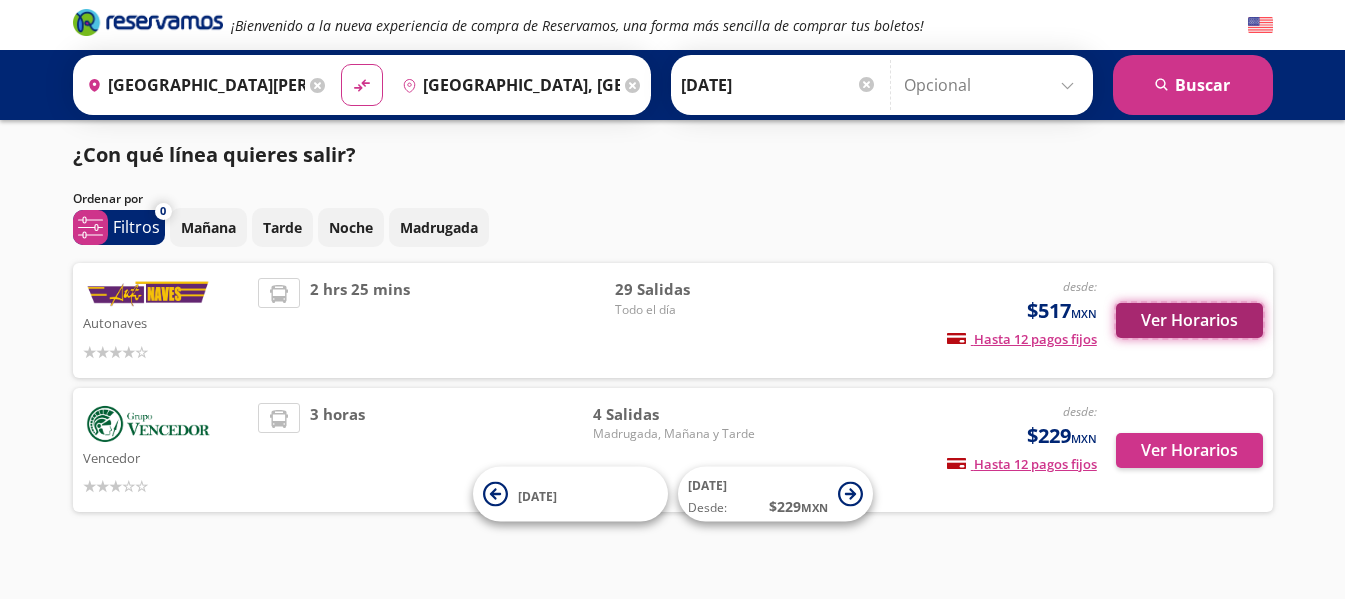 click on "Ver Horarios" at bounding box center (1189, 320) 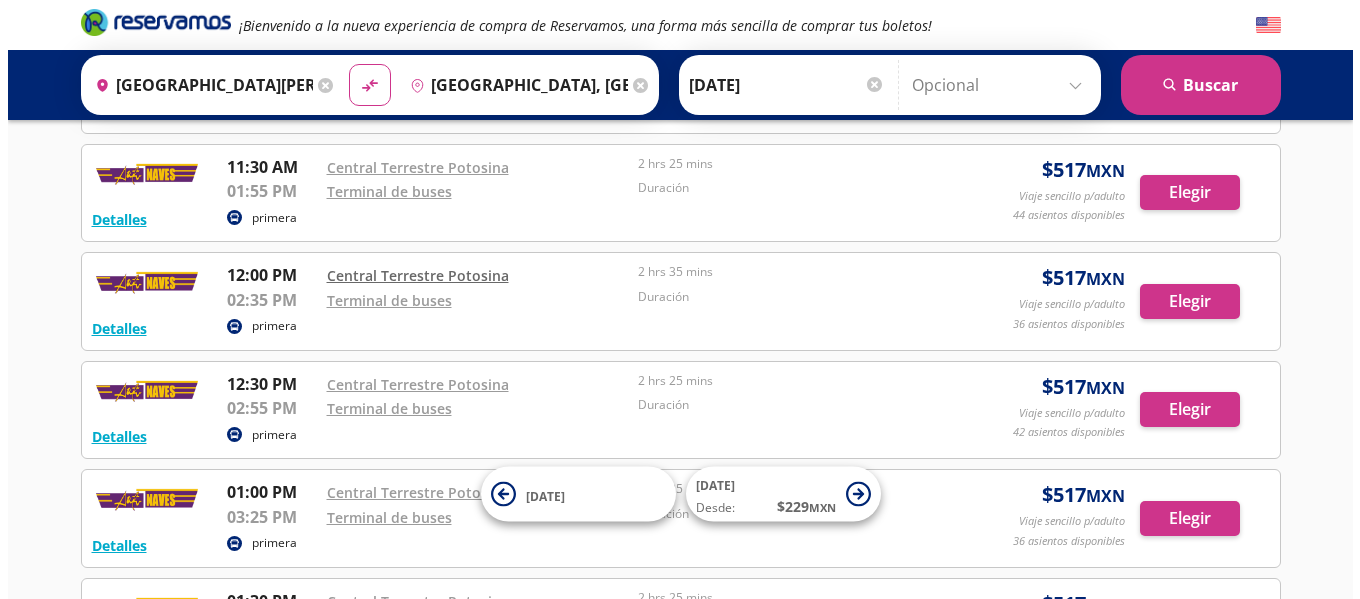 scroll, scrollTop: 1534, scrollLeft: 0, axis: vertical 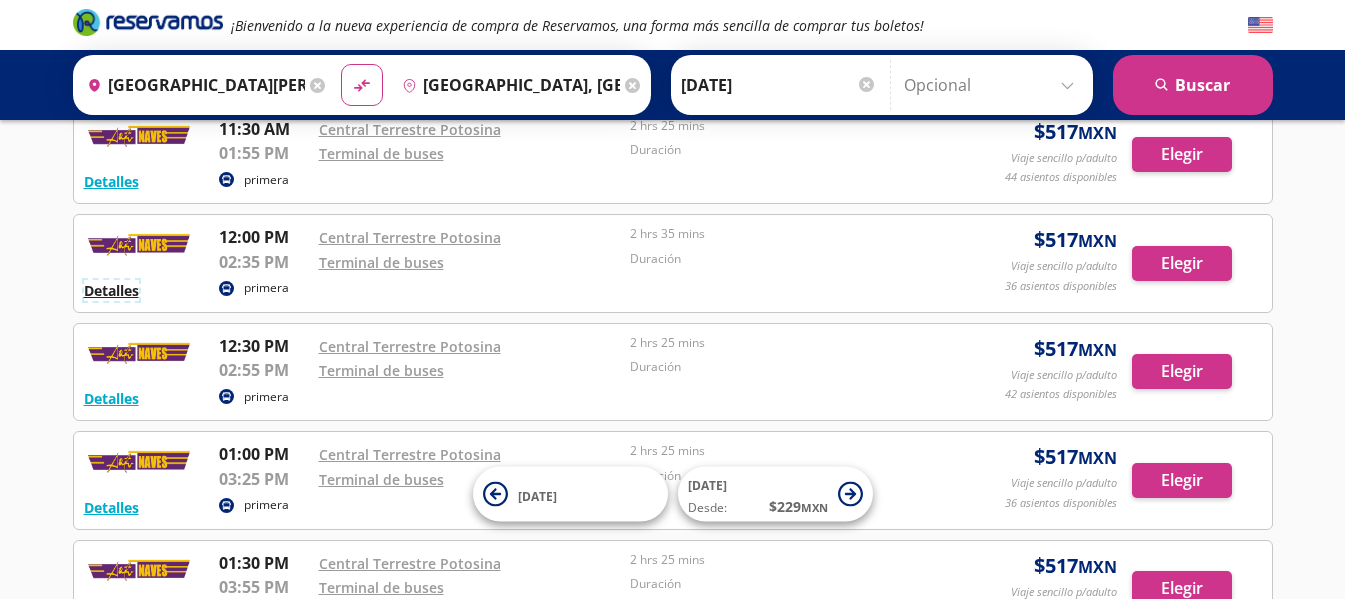 click on "Detalles" at bounding box center (111, 290) 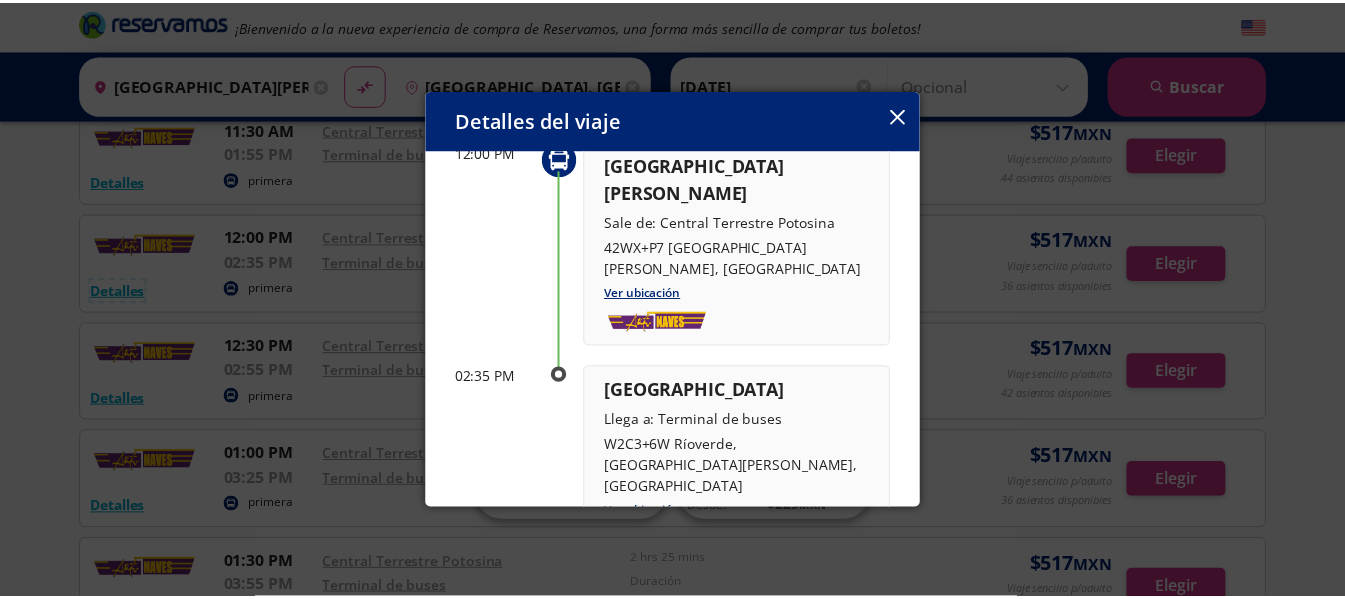scroll, scrollTop: 133, scrollLeft: 0, axis: vertical 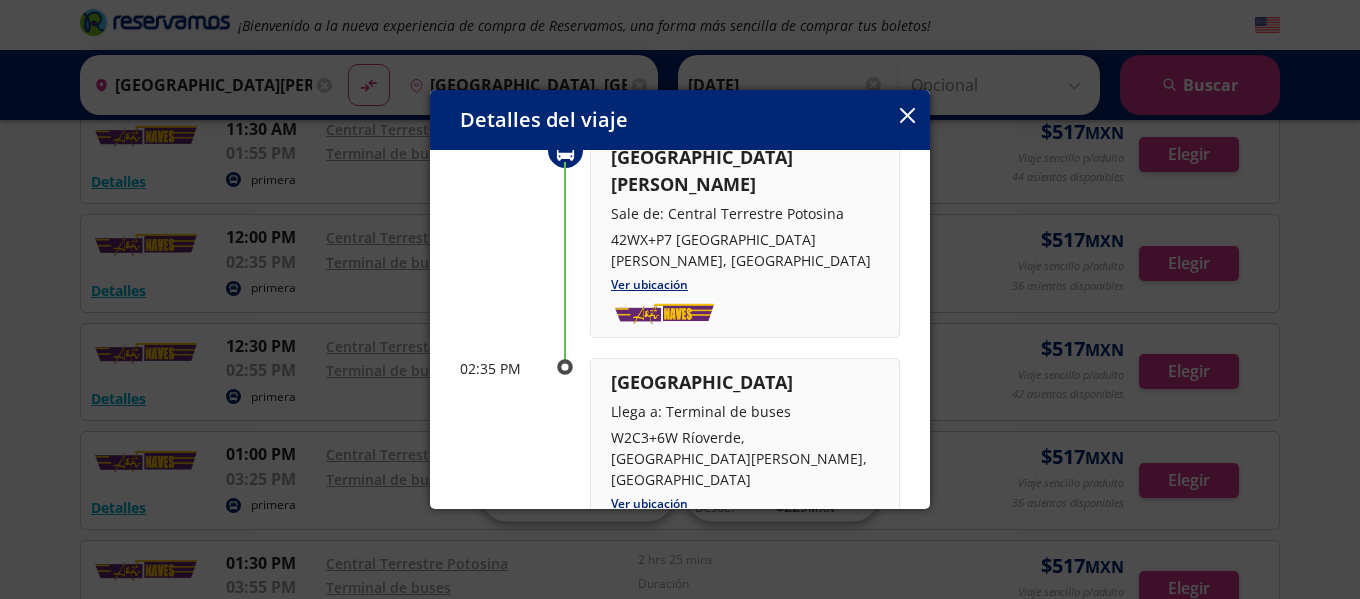 click 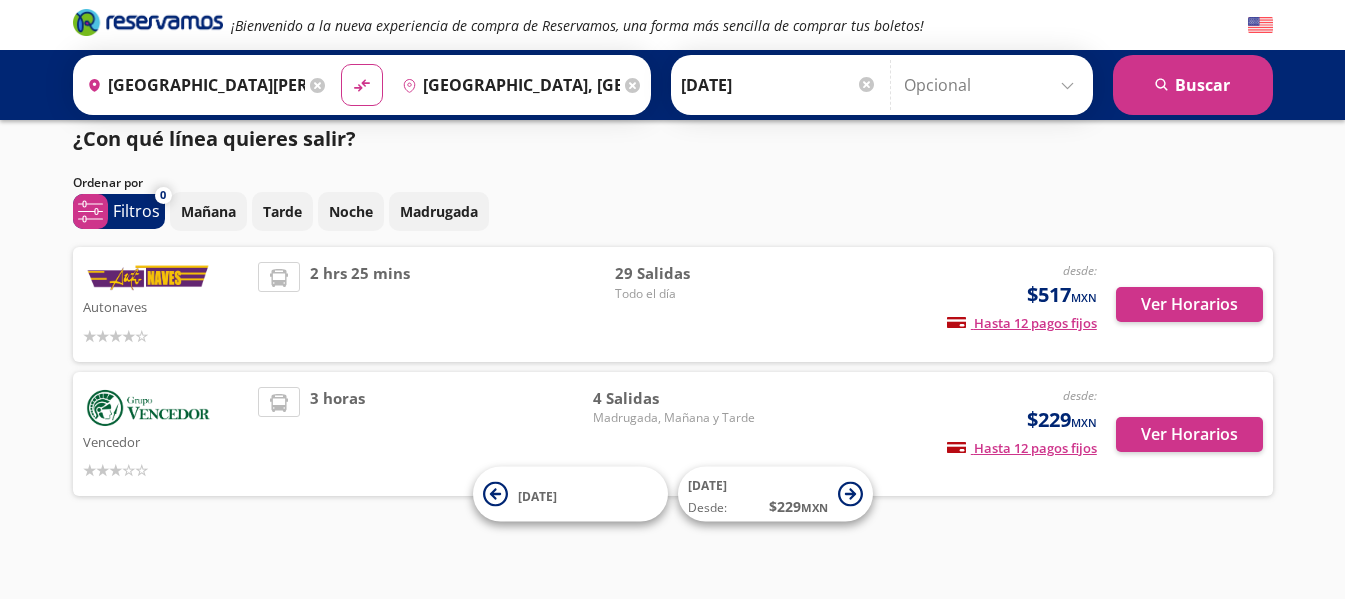 scroll, scrollTop: 23, scrollLeft: 0, axis: vertical 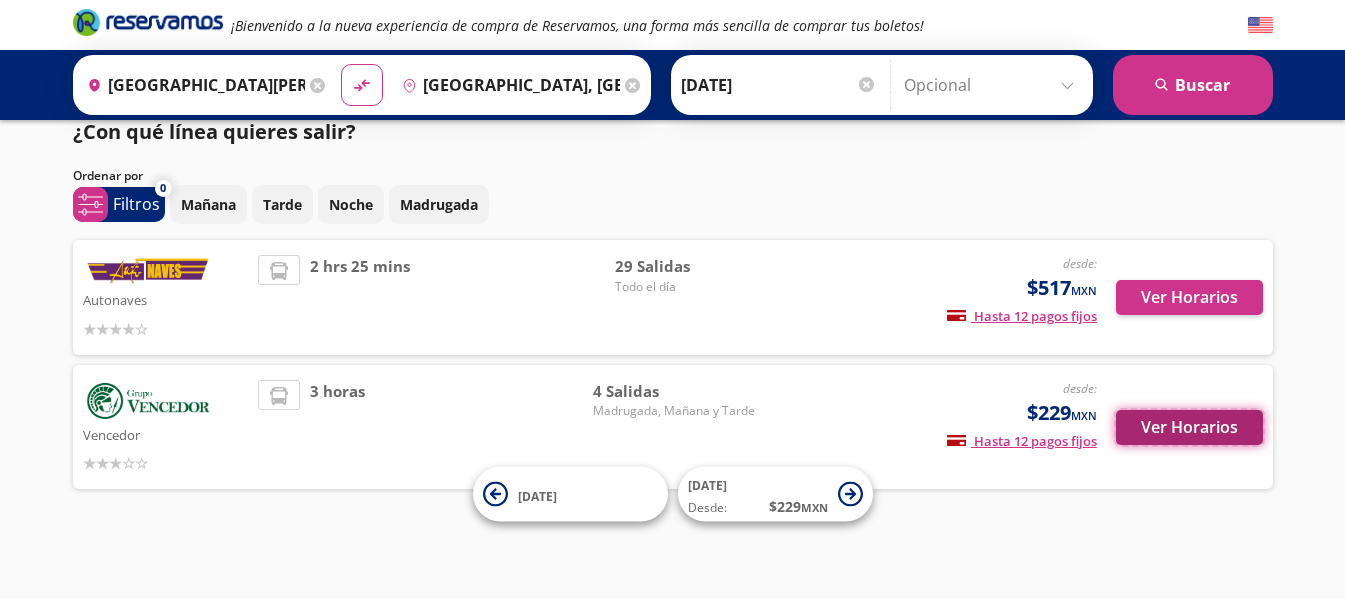click on "Ver Horarios" at bounding box center [1189, 427] 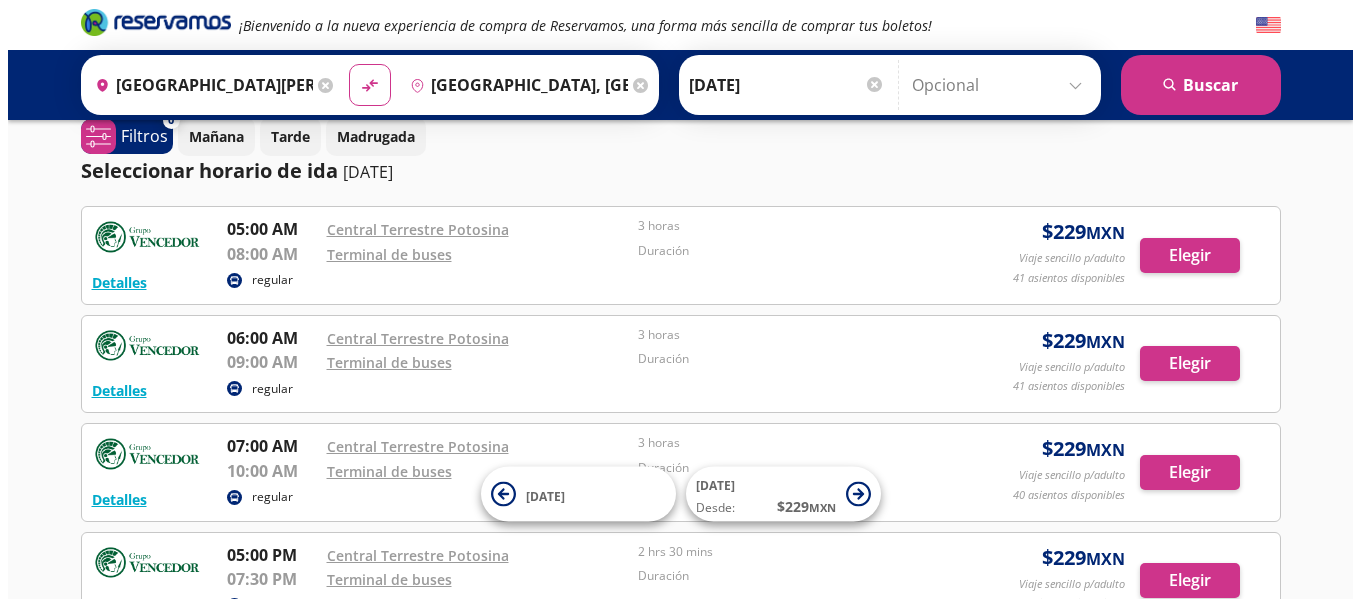 scroll, scrollTop: 0, scrollLeft: 0, axis: both 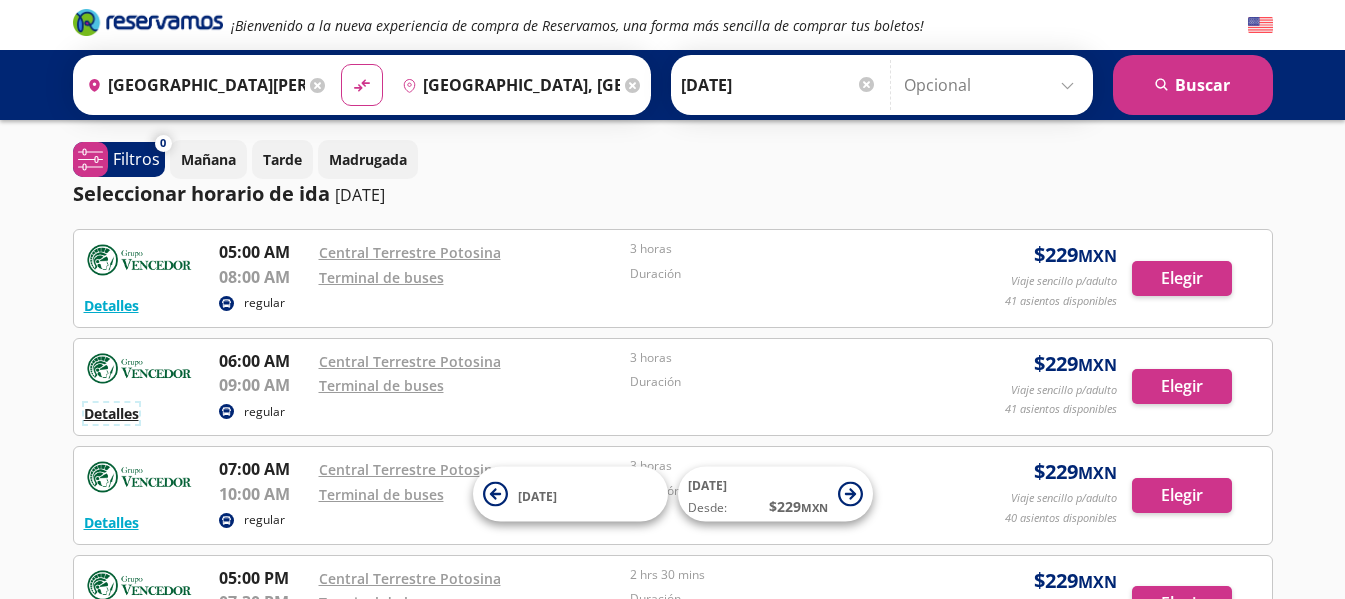 click on "Detalles" at bounding box center [111, 413] 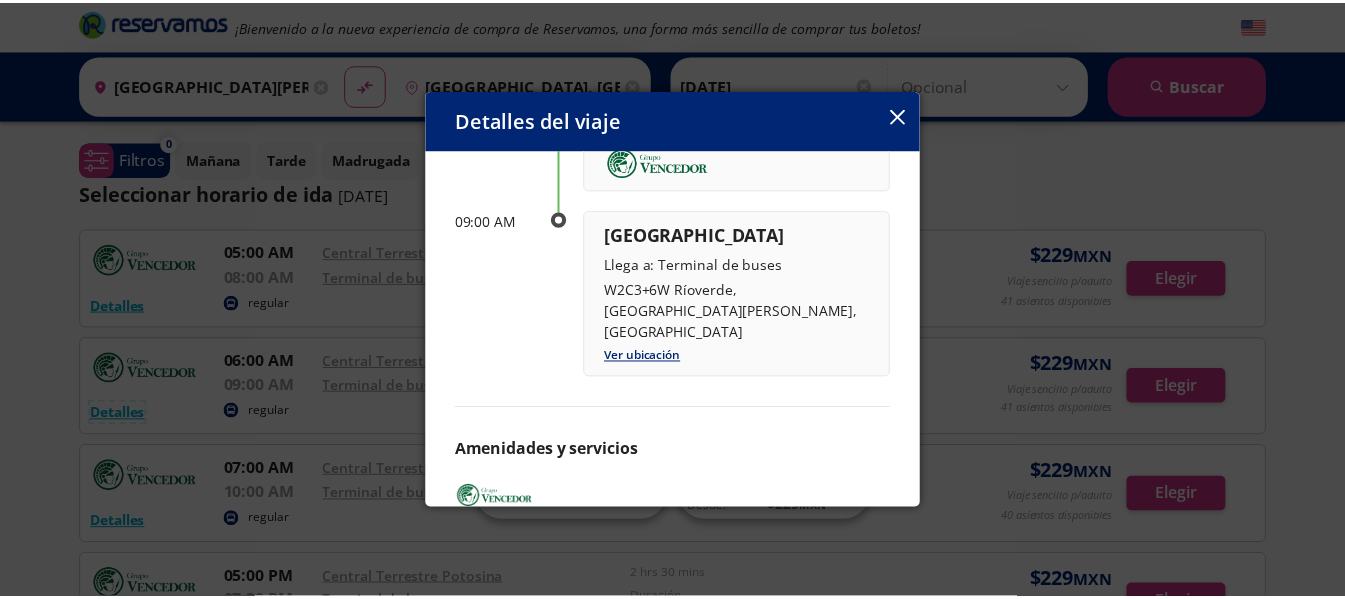 scroll, scrollTop: 294, scrollLeft: 0, axis: vertical 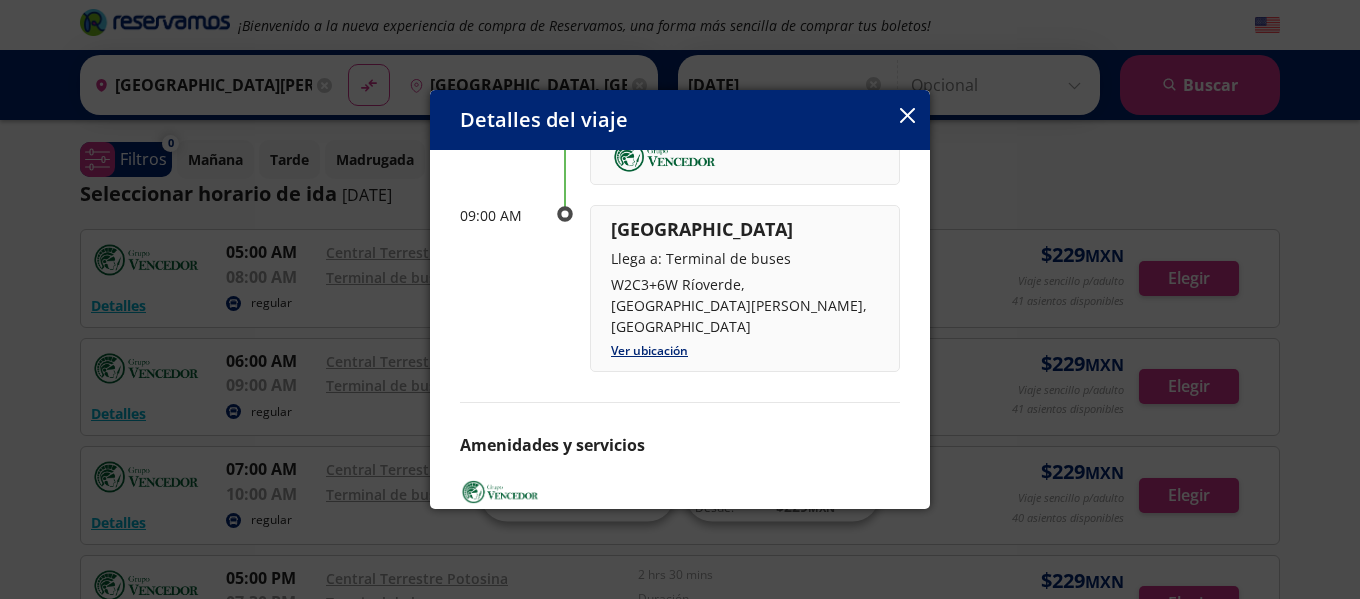click 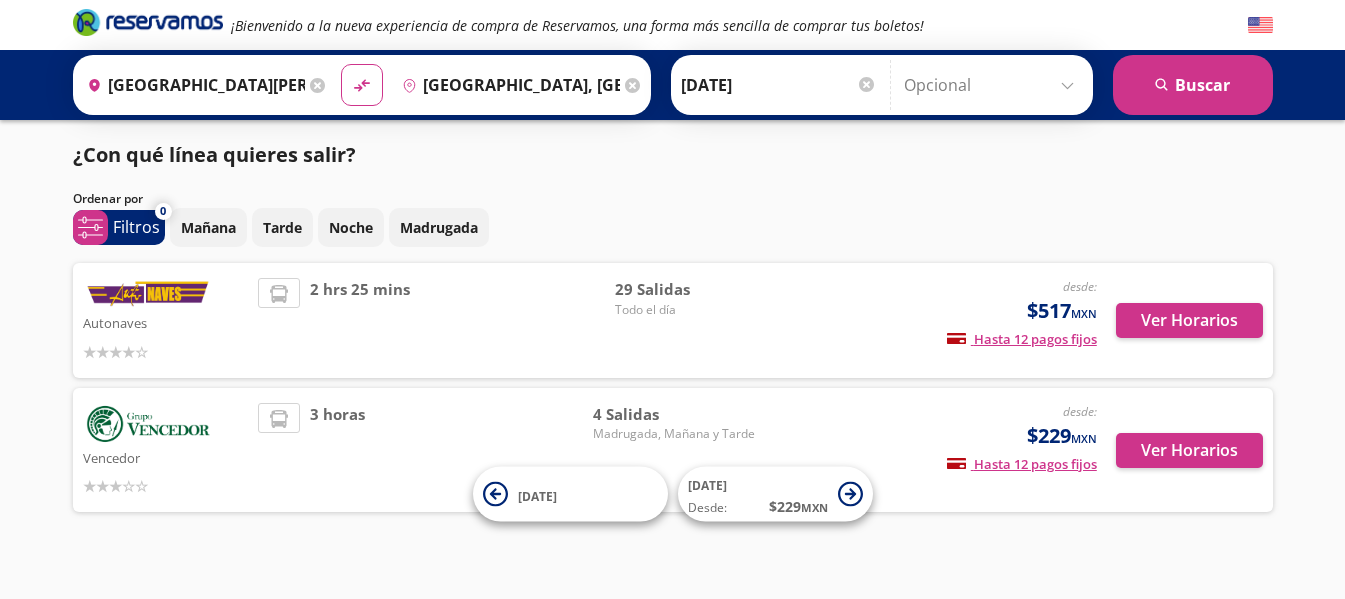 scroll, scrollTop: 23, scrollLeft: 0, axis: vertical 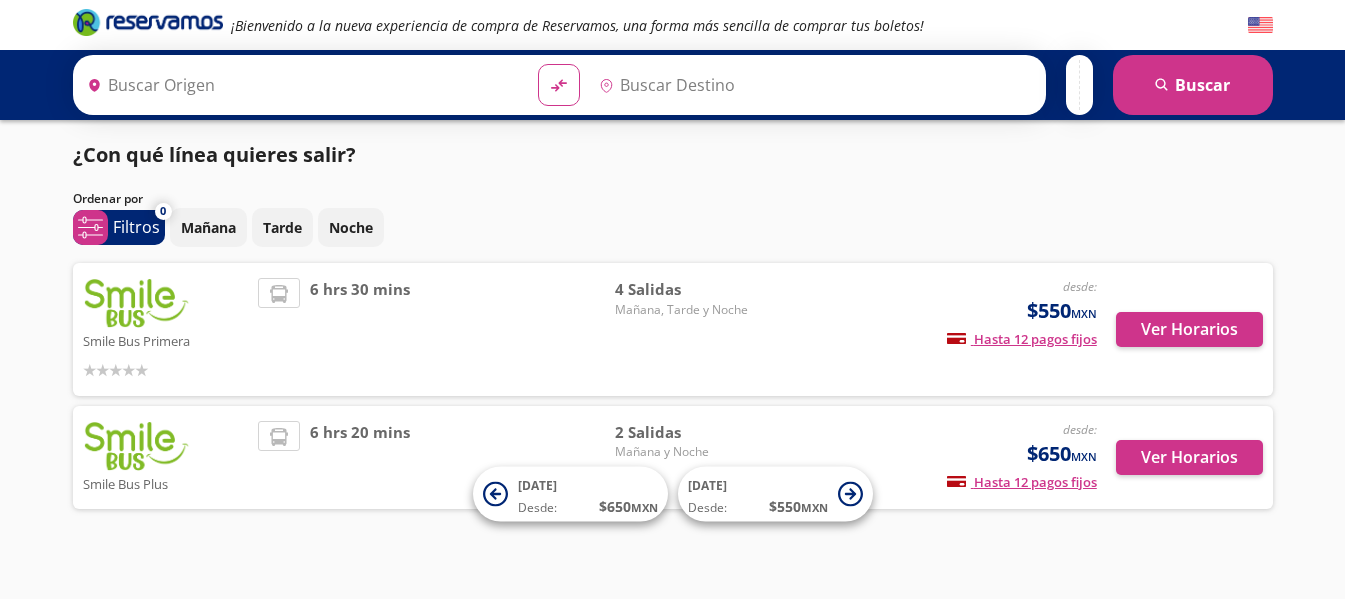 type on "[GEOGRAPHIC_DATA], [GEOGRAPHIC_DATA]" 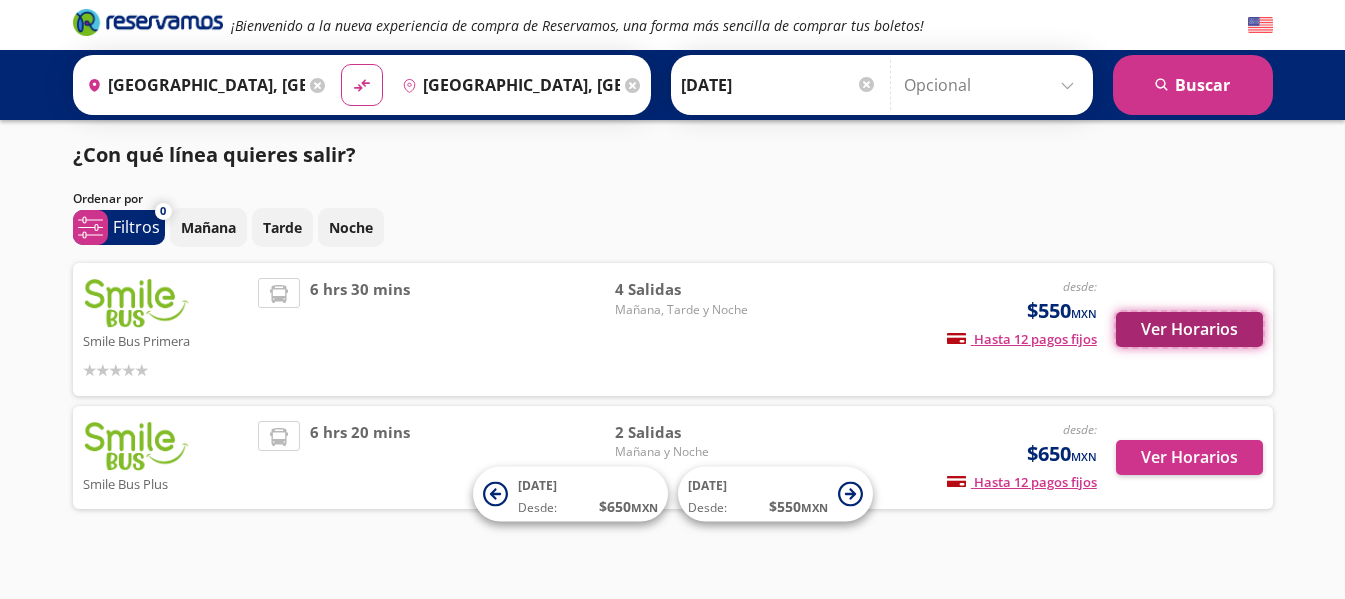 click on "Ver Horarios" at bounding box center (1189, 329) 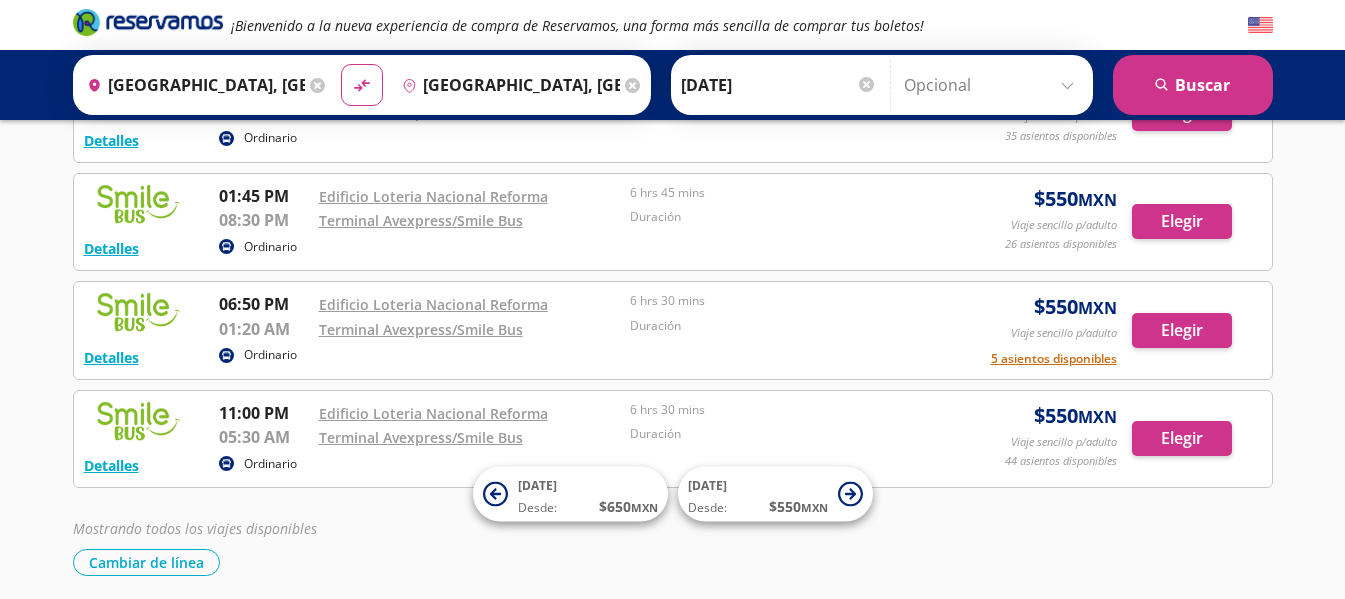 scroll, scrollTop: 167, scrollLeft: 0, axis: vertical 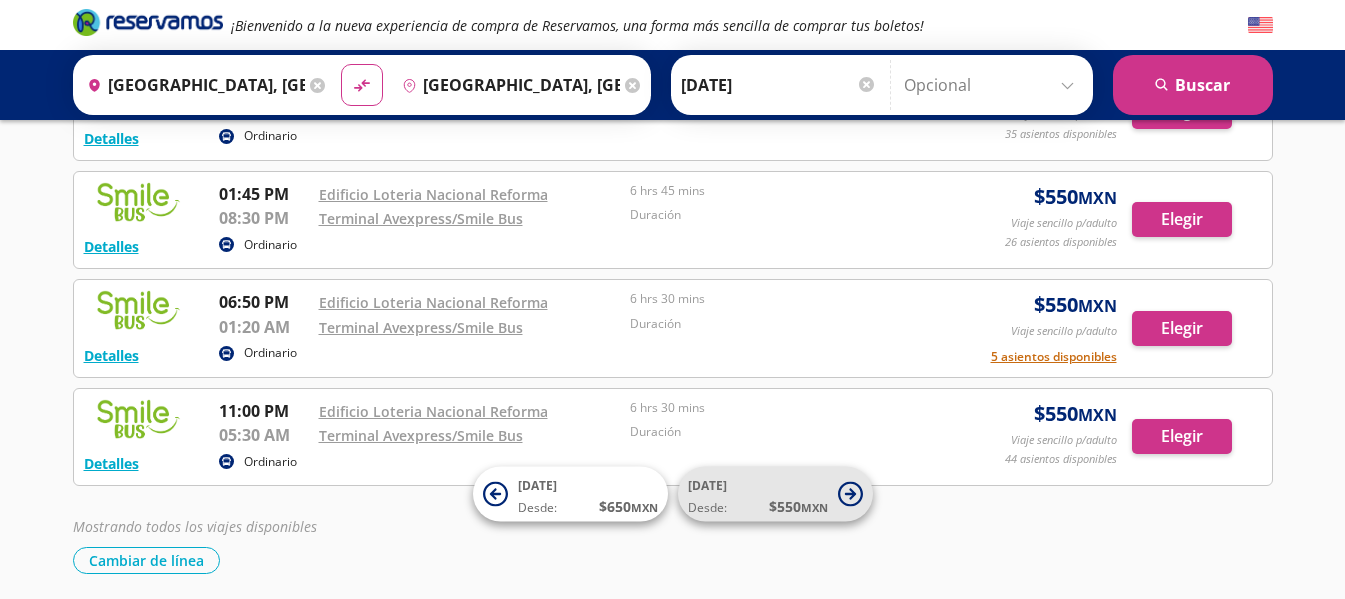 click on "MXN" at bounding box center (814, 507) 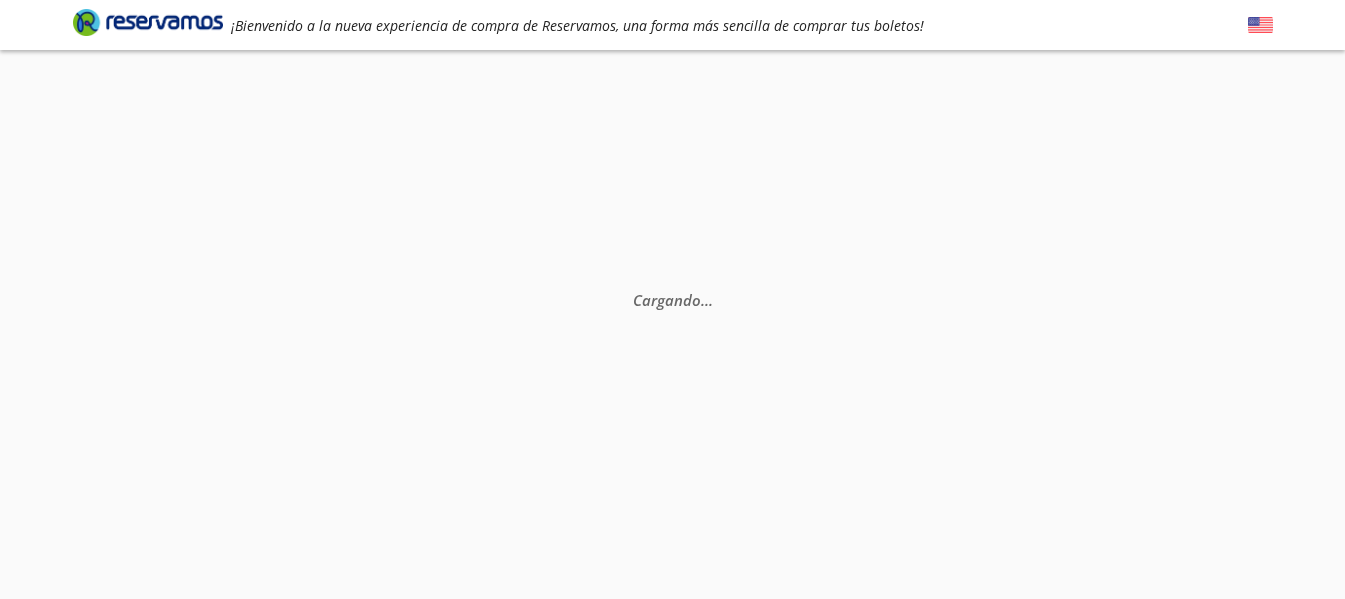 scroll, scrollTop: 0, scrollLeft: 0, axis: both 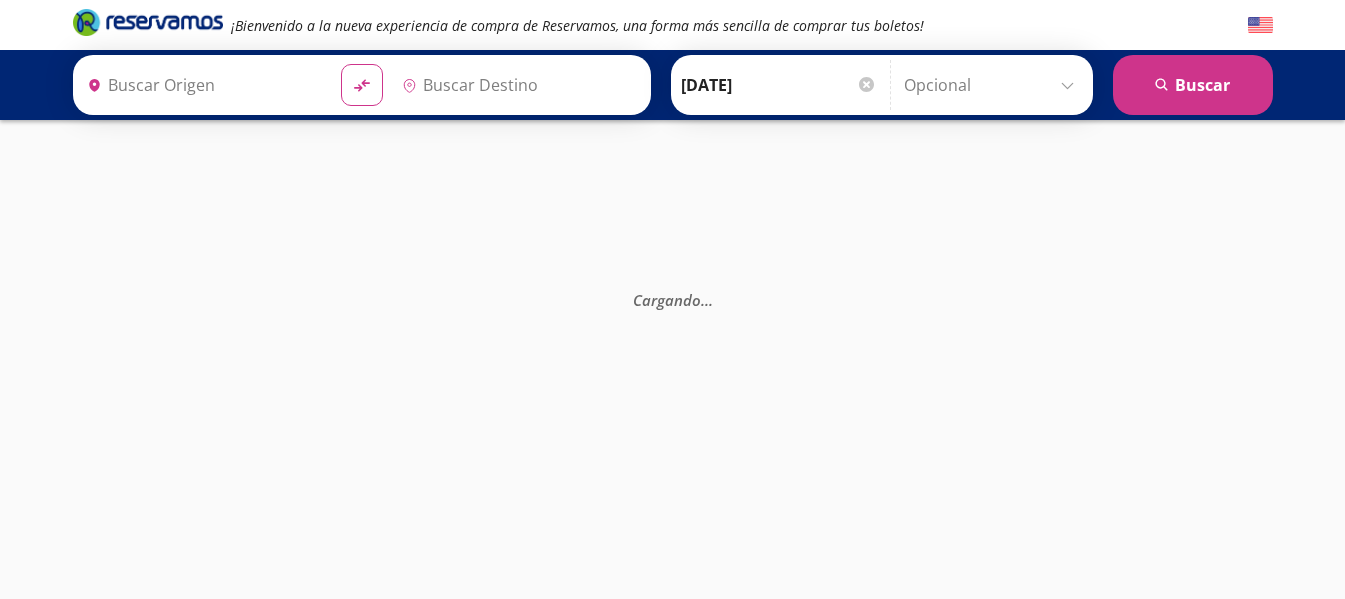 type on "Veracruz, Veracruz" 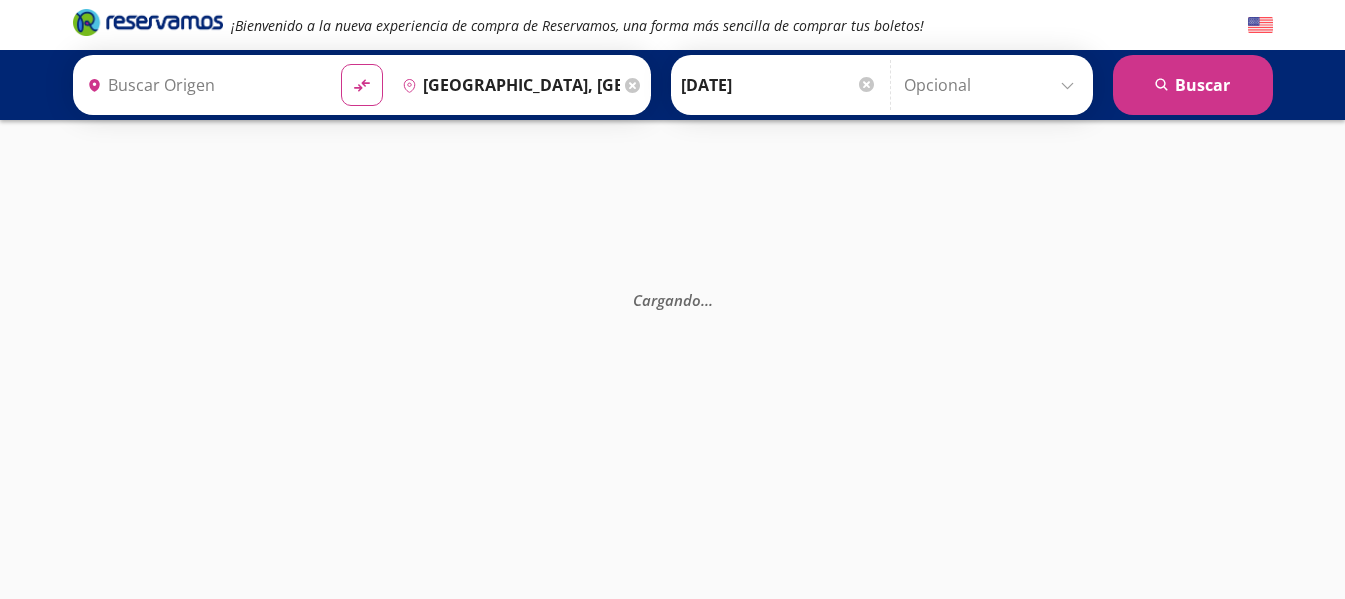 type on "[GEOGRAPHIC_DATA], [GEOGRAPHIC_DATA]" 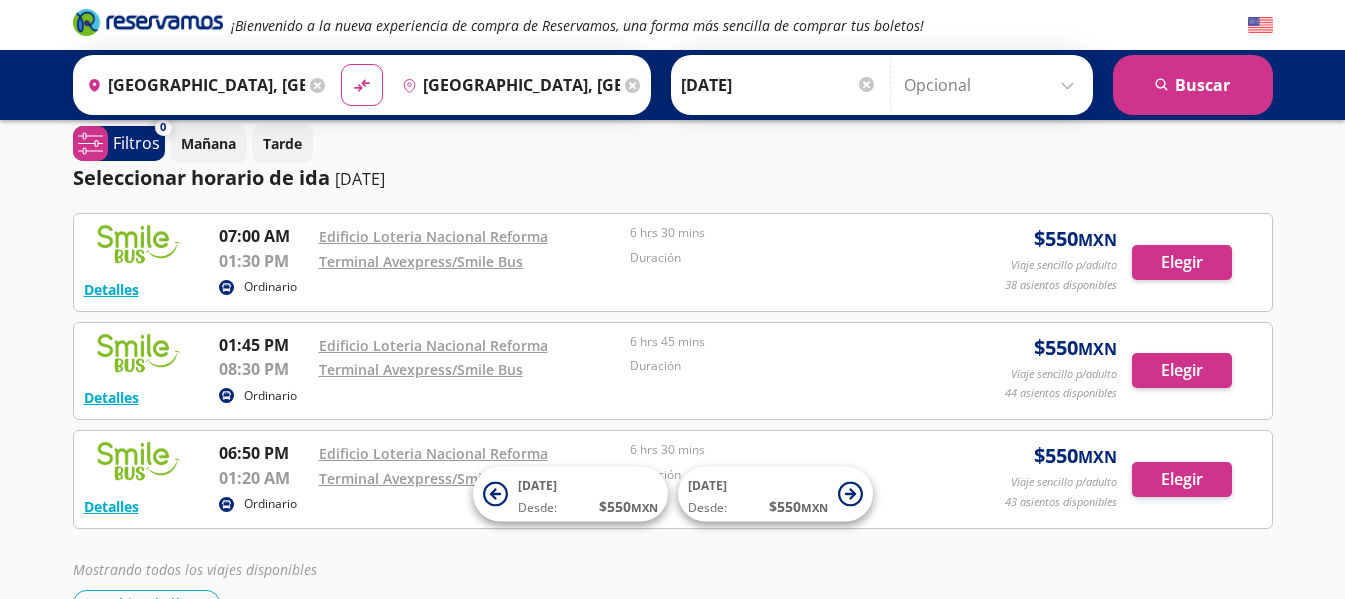 scroll, scrollTop: 0, scrollLeft: 0, axis: both 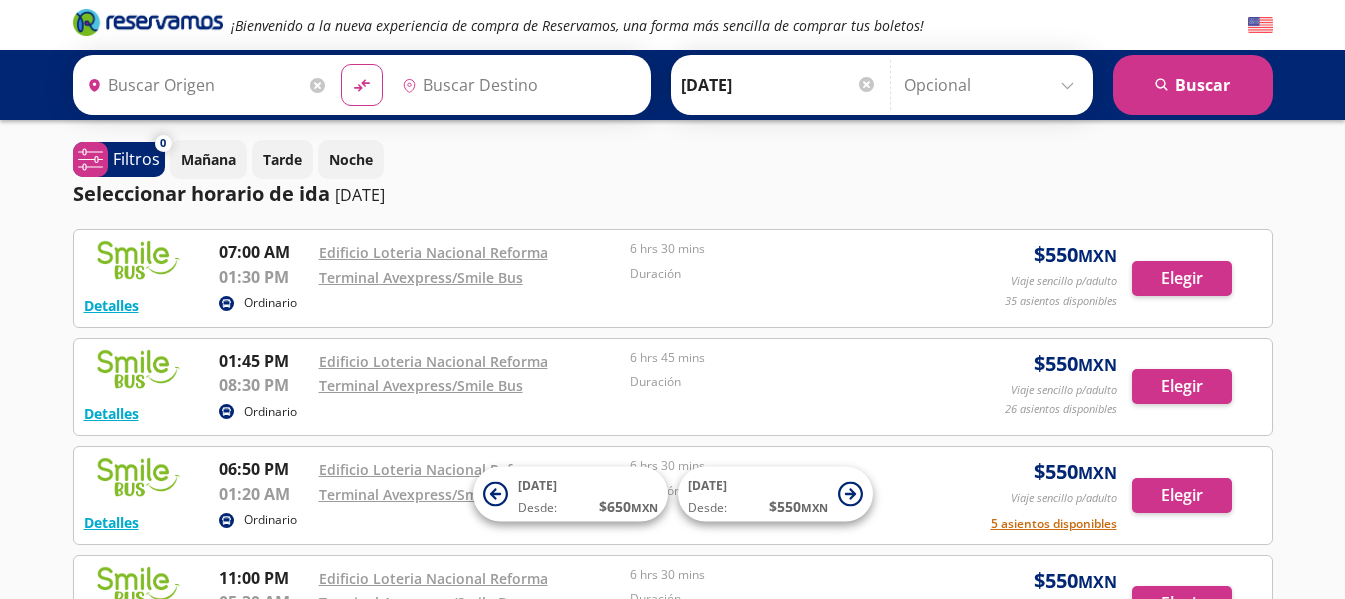 type on "[GEOGRAPHIC_DATA], [GEOGRAPHIC_DATA]" 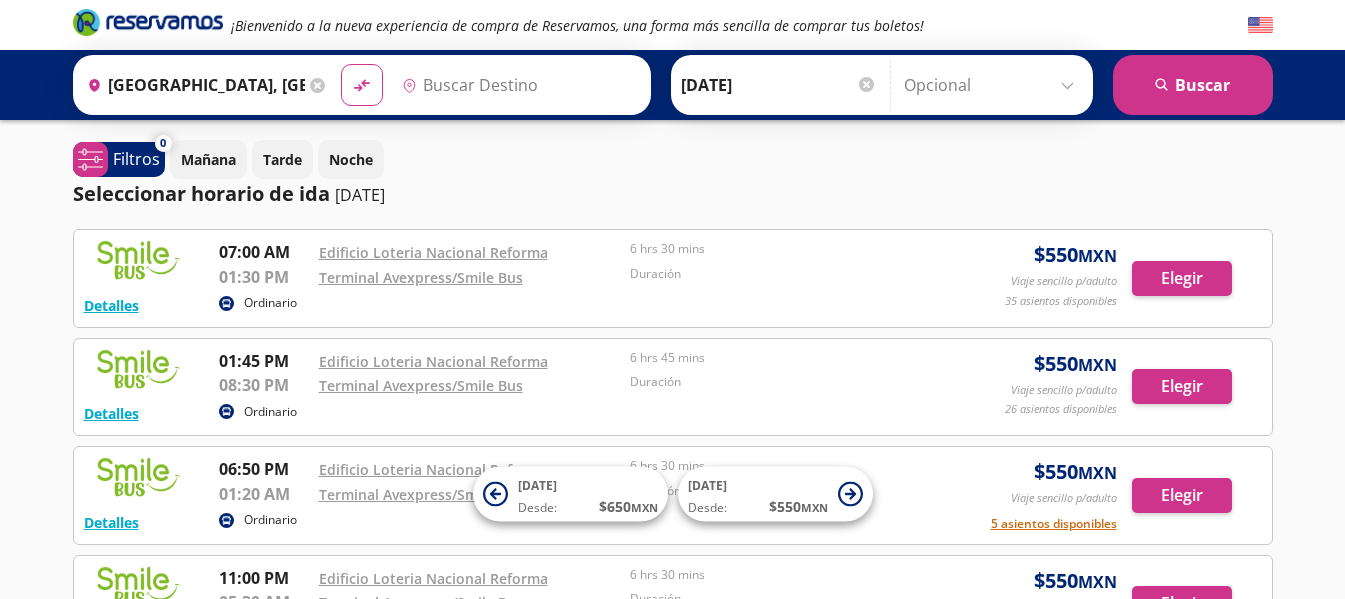 type on "Veracruz, Veracruz" 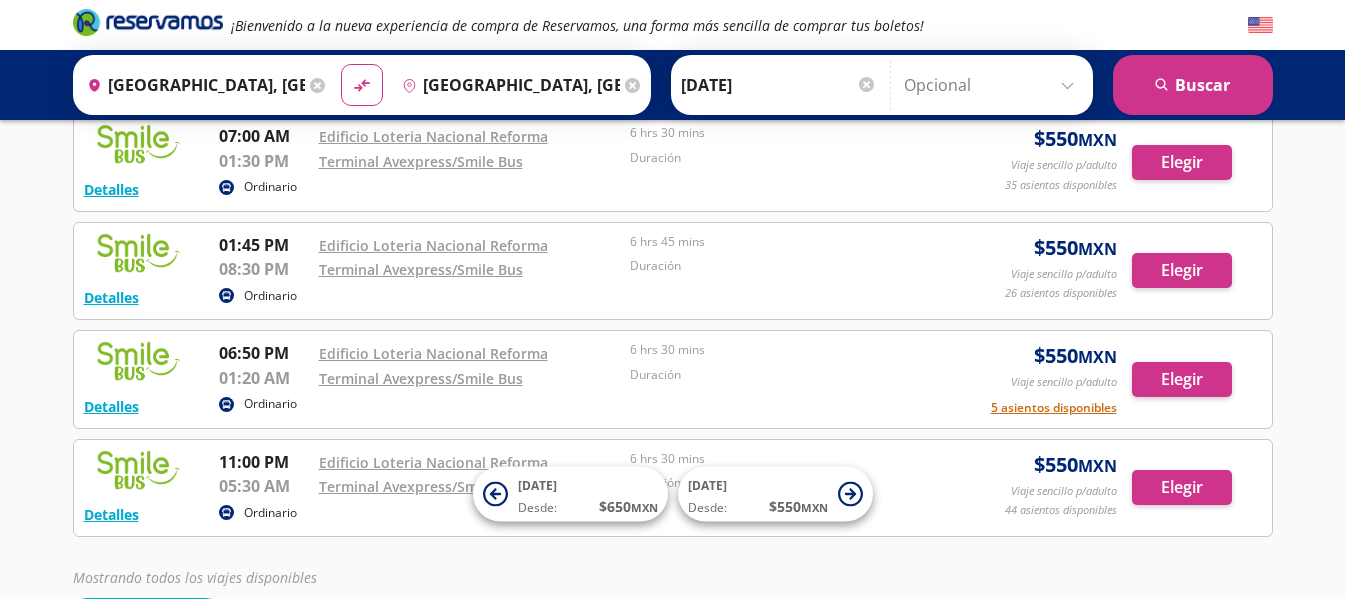 scroll, scrollTop: 109, scrollLeft: 0, axis: vertical 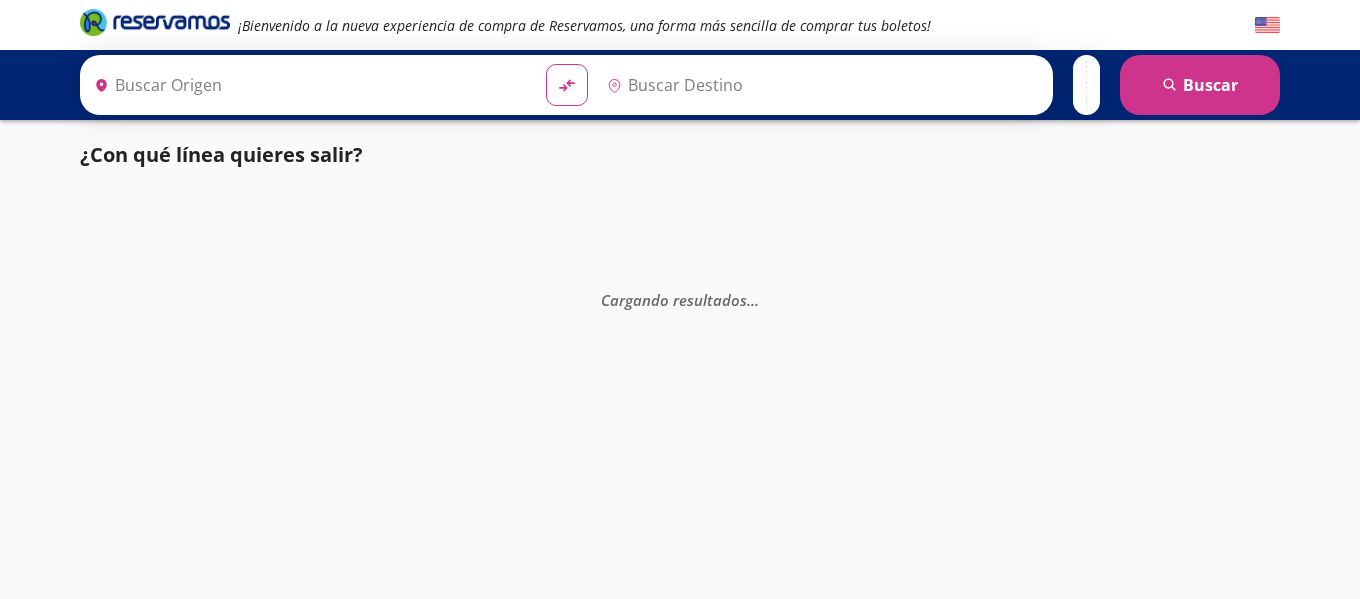 type on "[GEOGRAPHIC_DATA], [GEOGRAPHIC_DATA]" 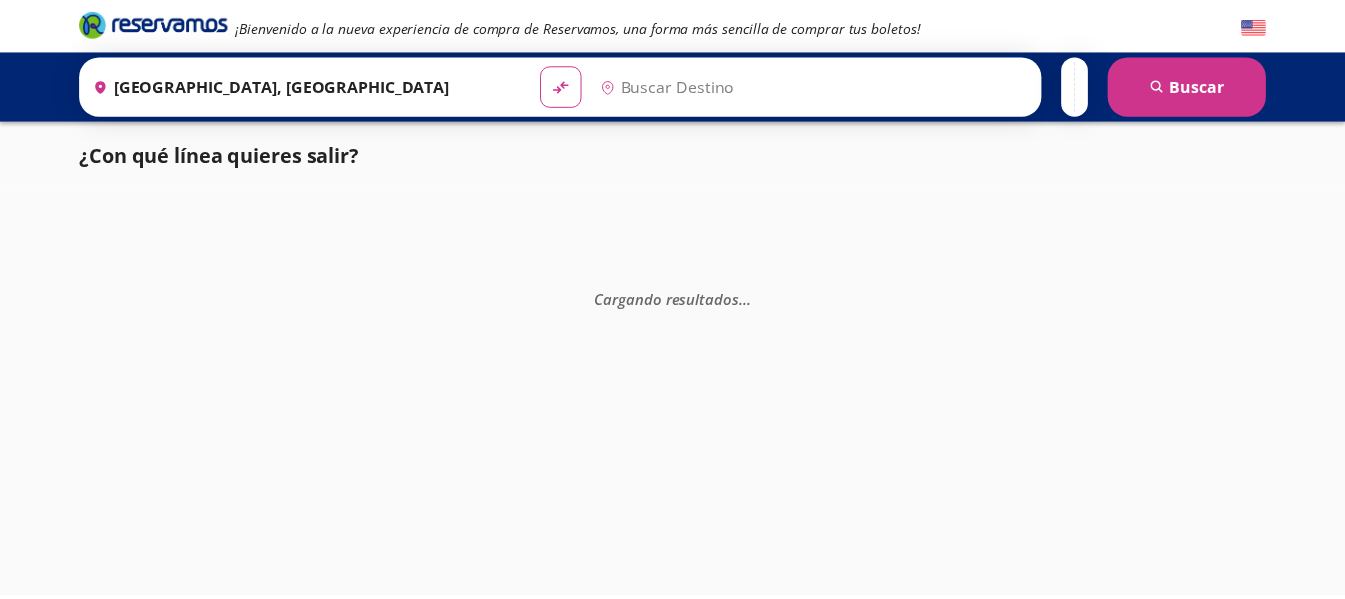scroll, scrollTop: 0, scrollLeft: 0, axis: both 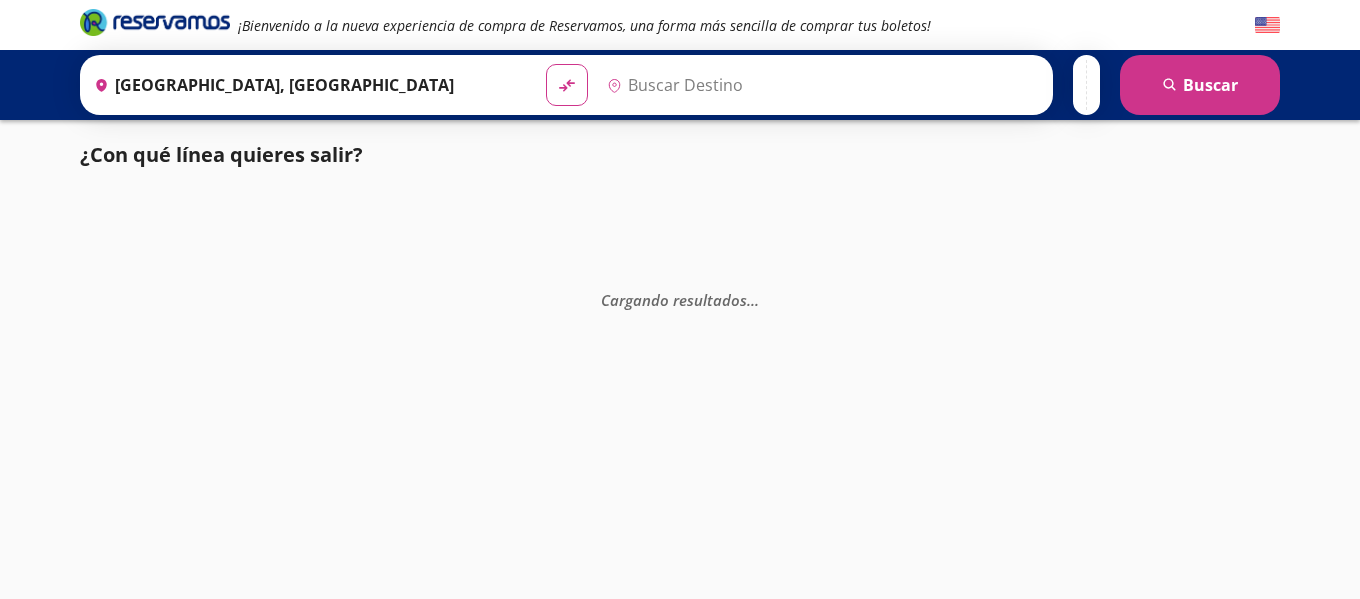 type on "[GEOGRAPHIC_DATA], [GEOGRAPHIC_DATA]" 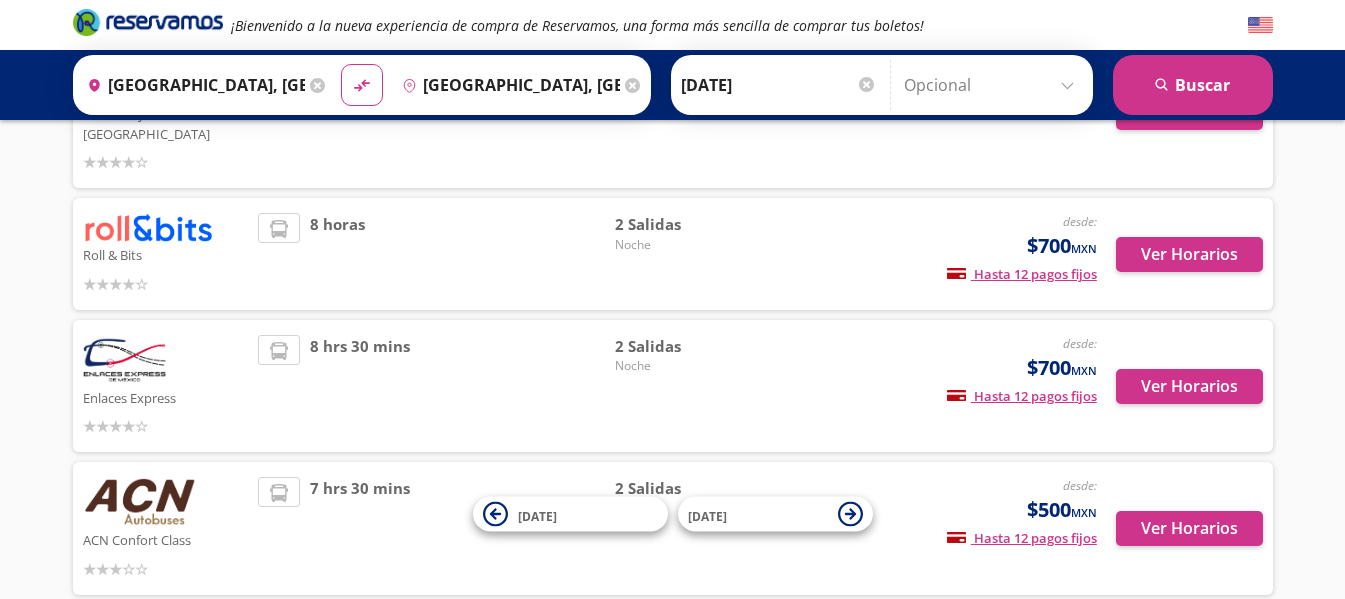 scroll, scrollTop: 800, scrollLeft: 0, axis: vertical 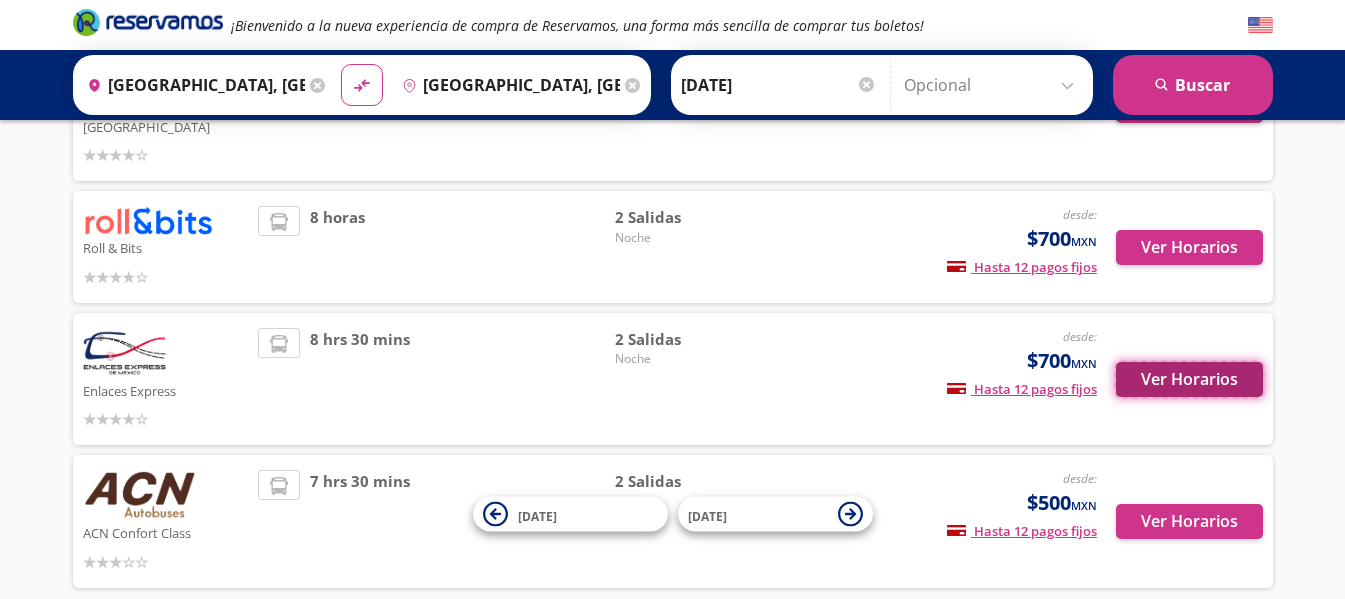 click on "Ver Horarios" at bounding box center [1189, 379] 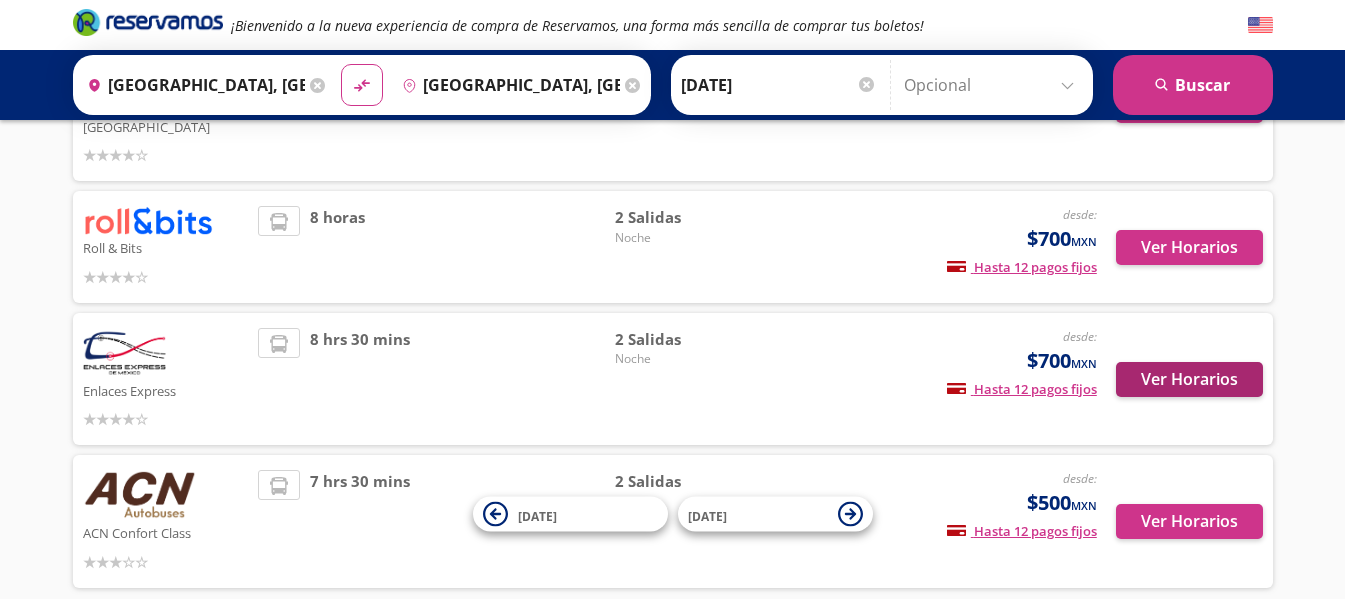 scroll, scrollTop: 0, scrollLeft: 0, axis: both 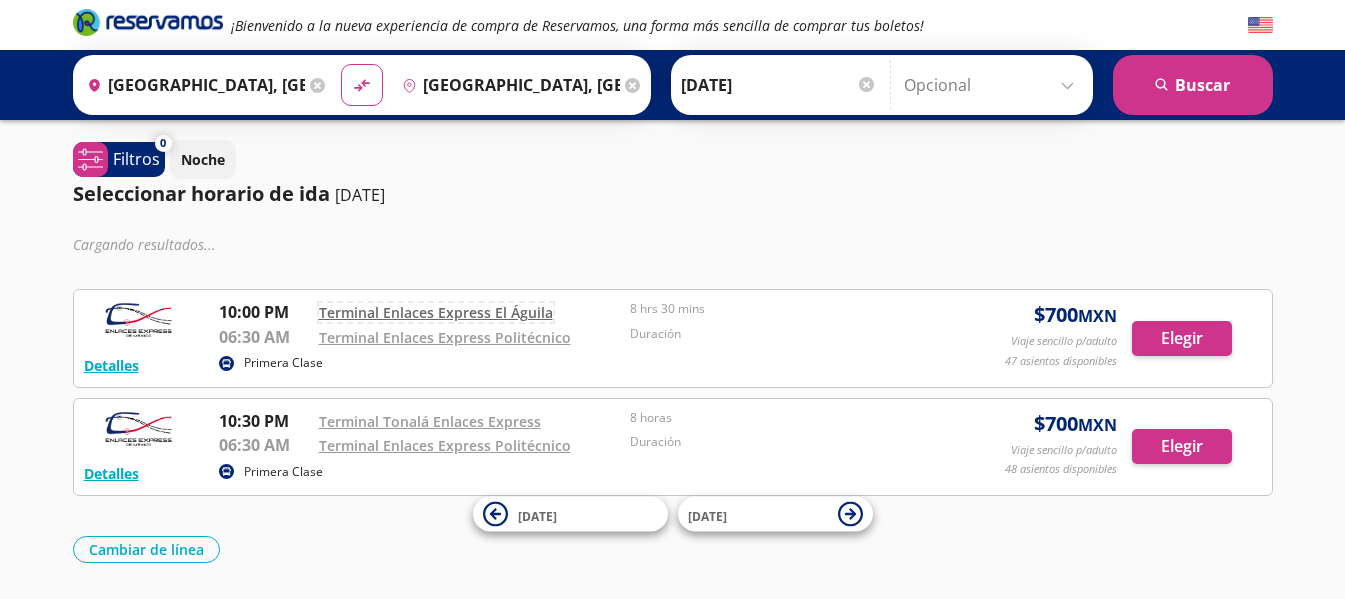 click on "Terminal Enlaces Express El Águila" at bounding box center (436, 312) 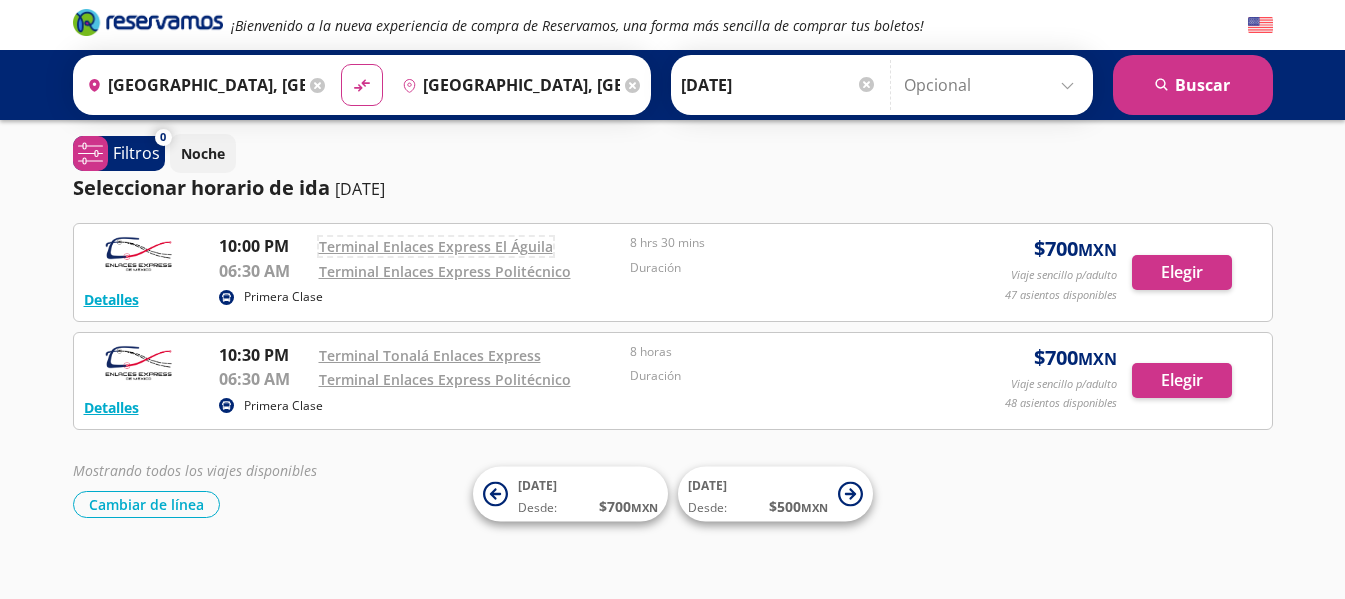 scroll, scrollTop: 0, scrollLeft: 0, axis: both 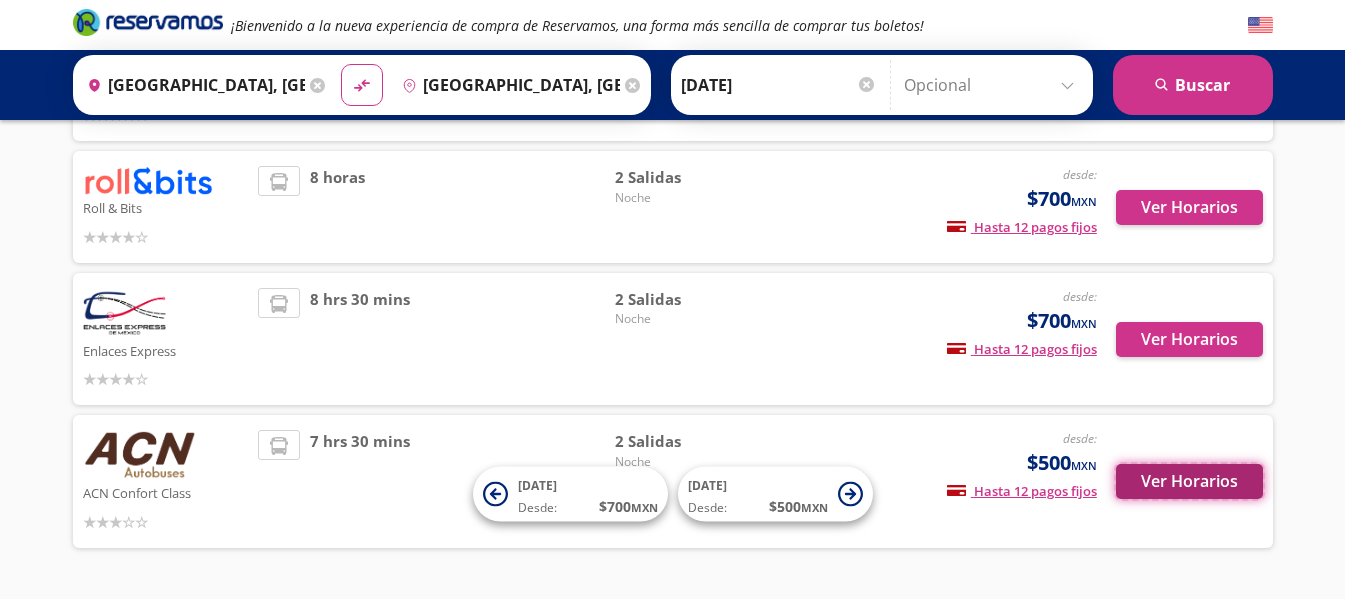 click on "Ver Horarios" at bounding box center (1189, 481) 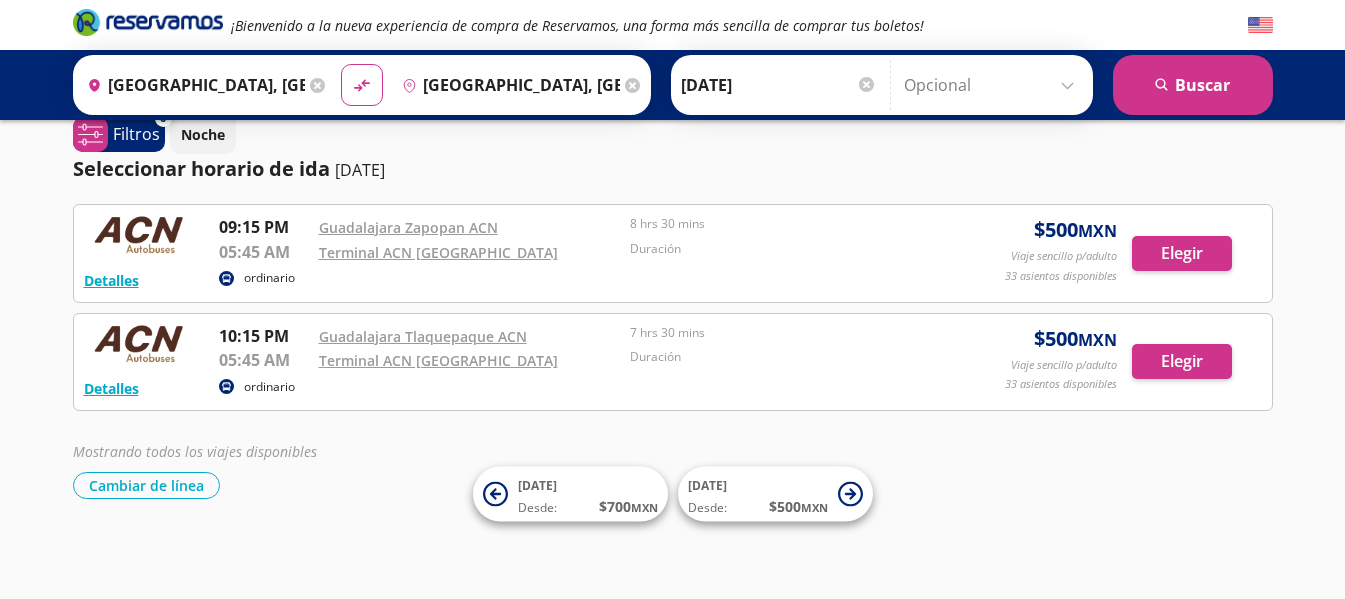 scroll, scrollTop: 0, scrollLeft: 0, axis: both 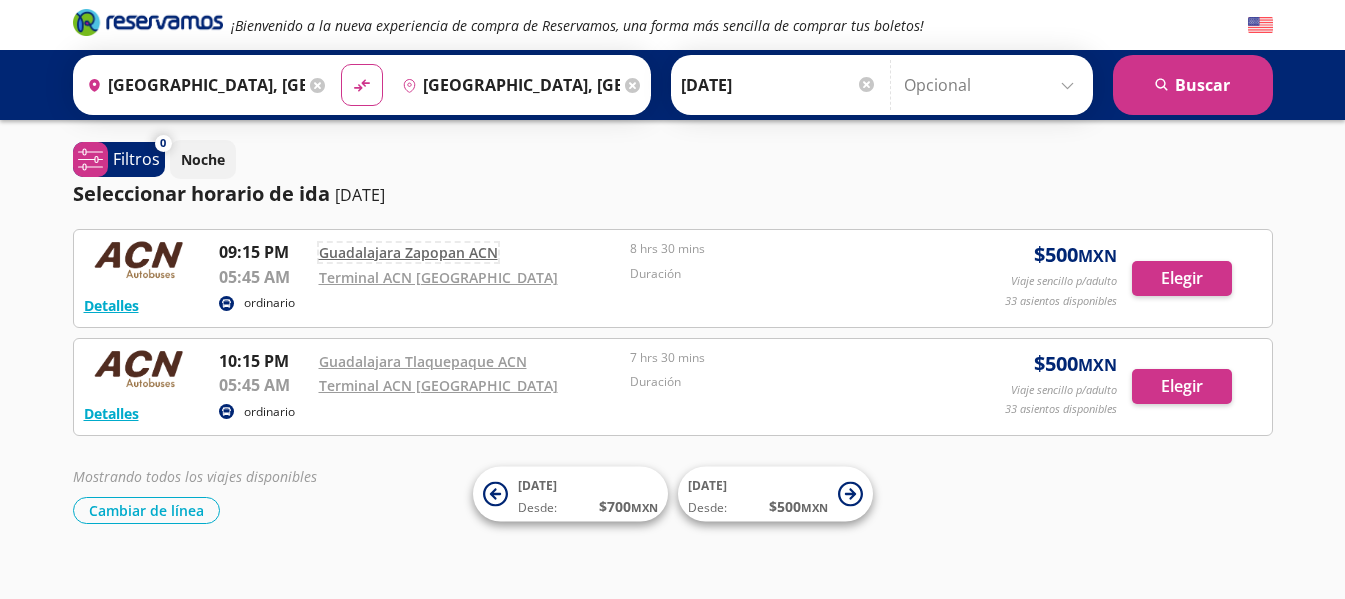 click on "Guadalajara Zapopan ACN" at bounding box center [408, 252] 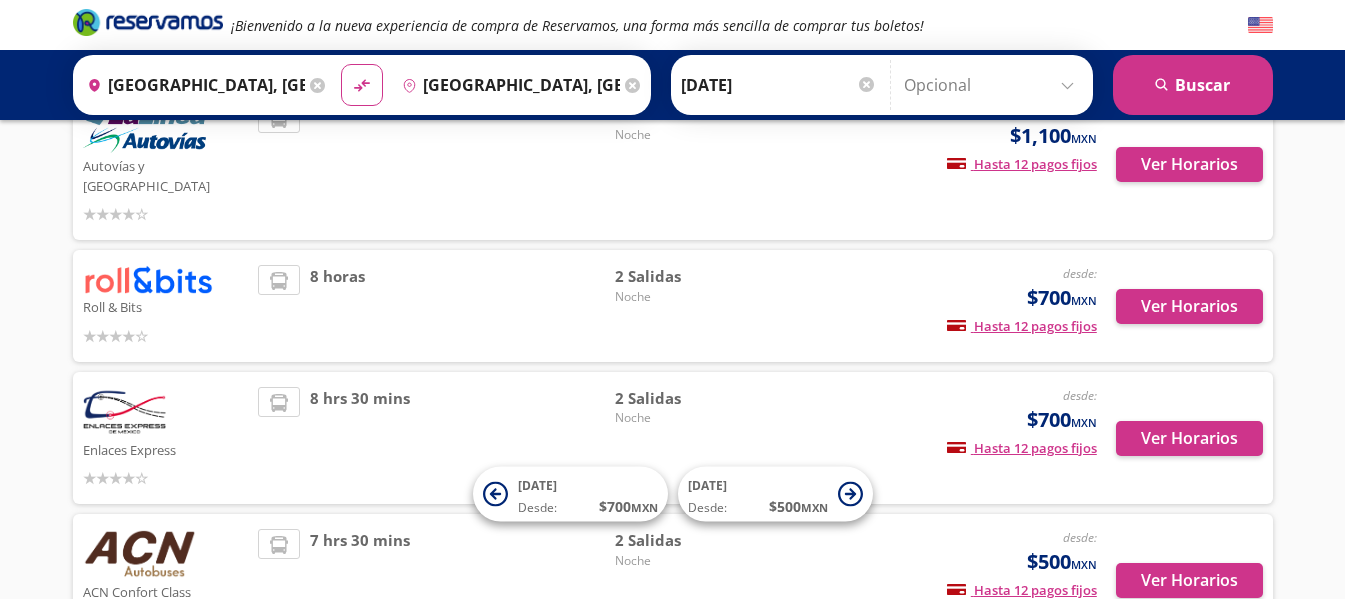 scroll, scrollTop: 700, scrollLeft: 0, axis: vertical 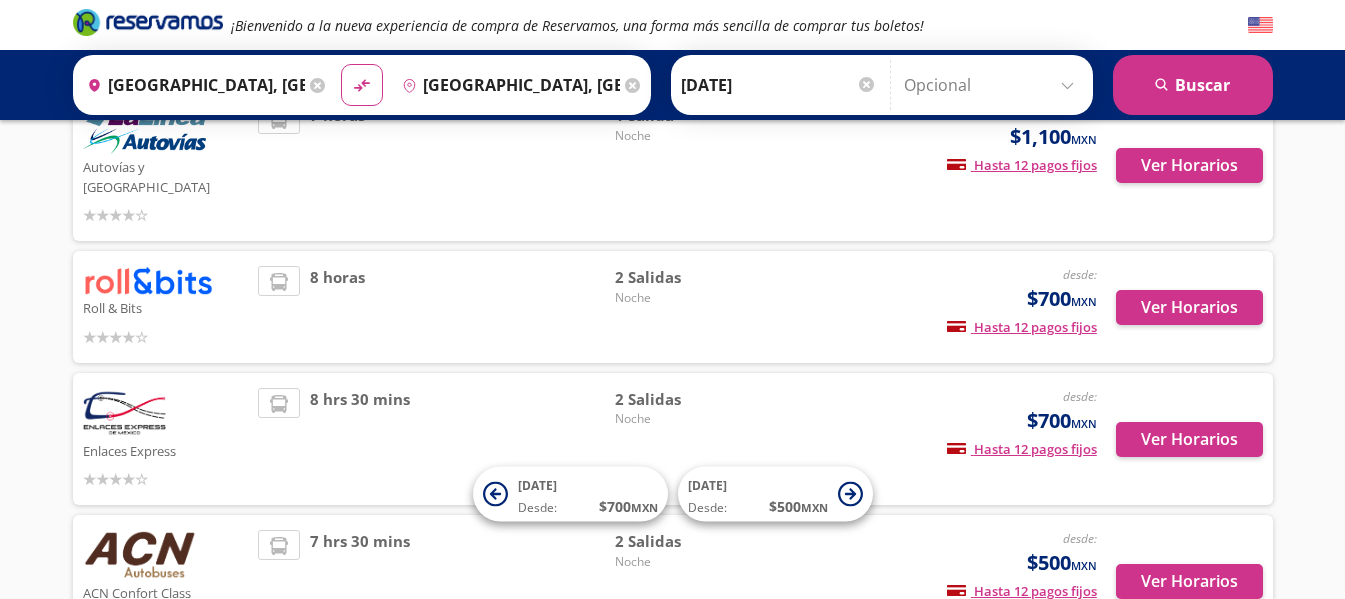 click at bounding box center [279, 282] 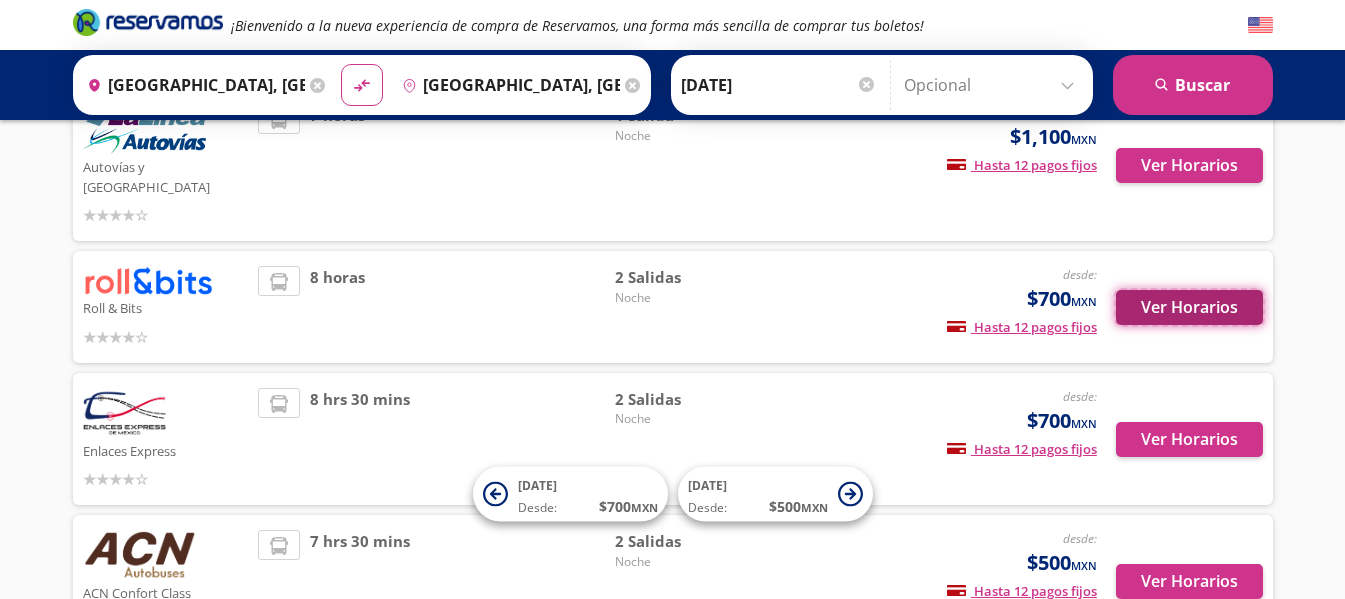 click on "Ver Horarios" at bounding box center [1189, 307] 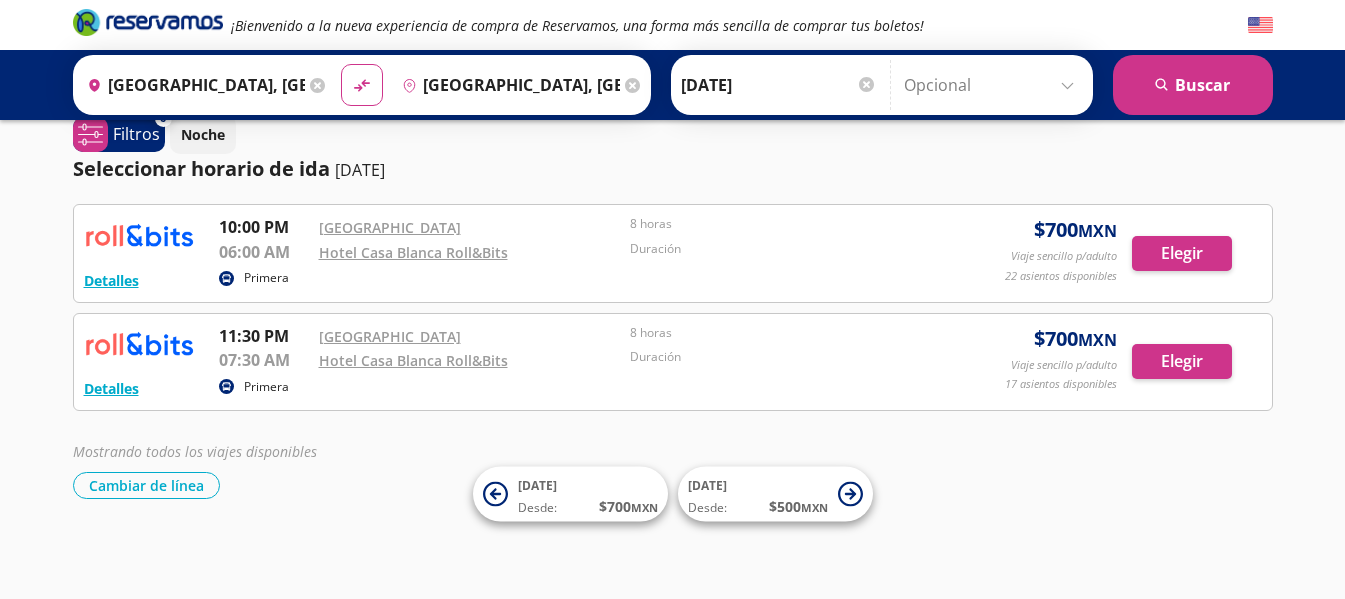 scroll, scrollTop: 0, scrollLeft: 0, axis: both 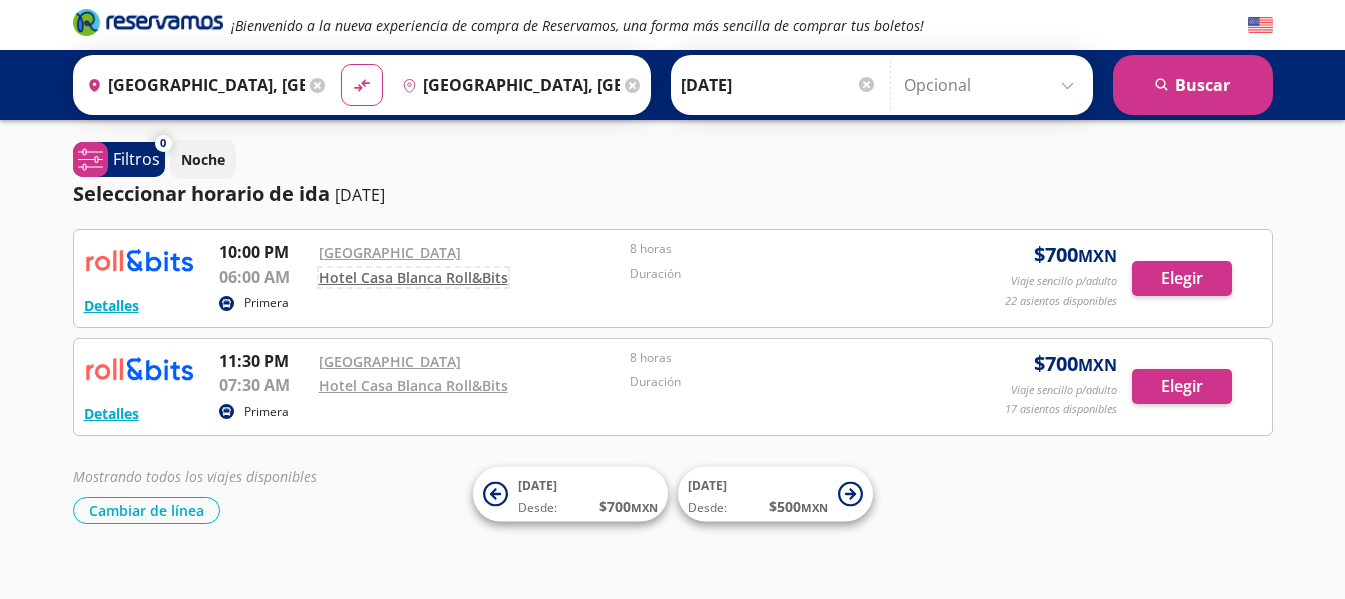 click on "Hotel Casa Blanca Roll&Bits" at bounding box center (413, 277) 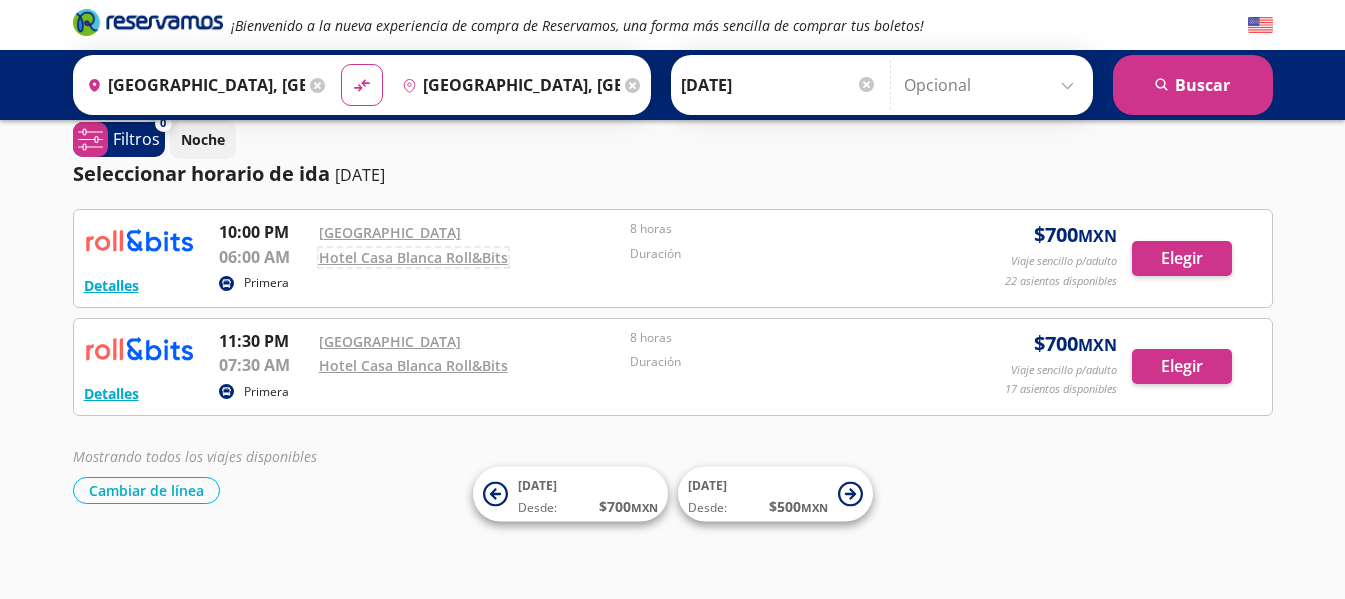 scroll, scrollTop: 25, scrollLeft: 0, axis: vertical 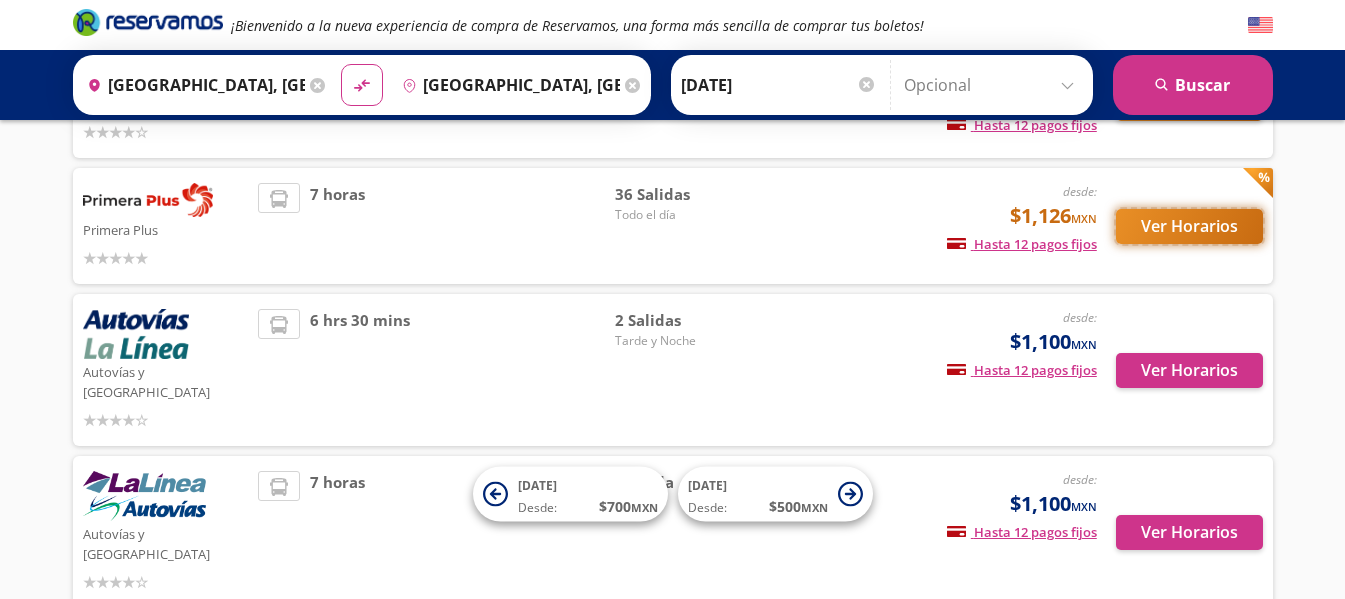 click on "Ver Horarios" at bounding box center [1189, 226] 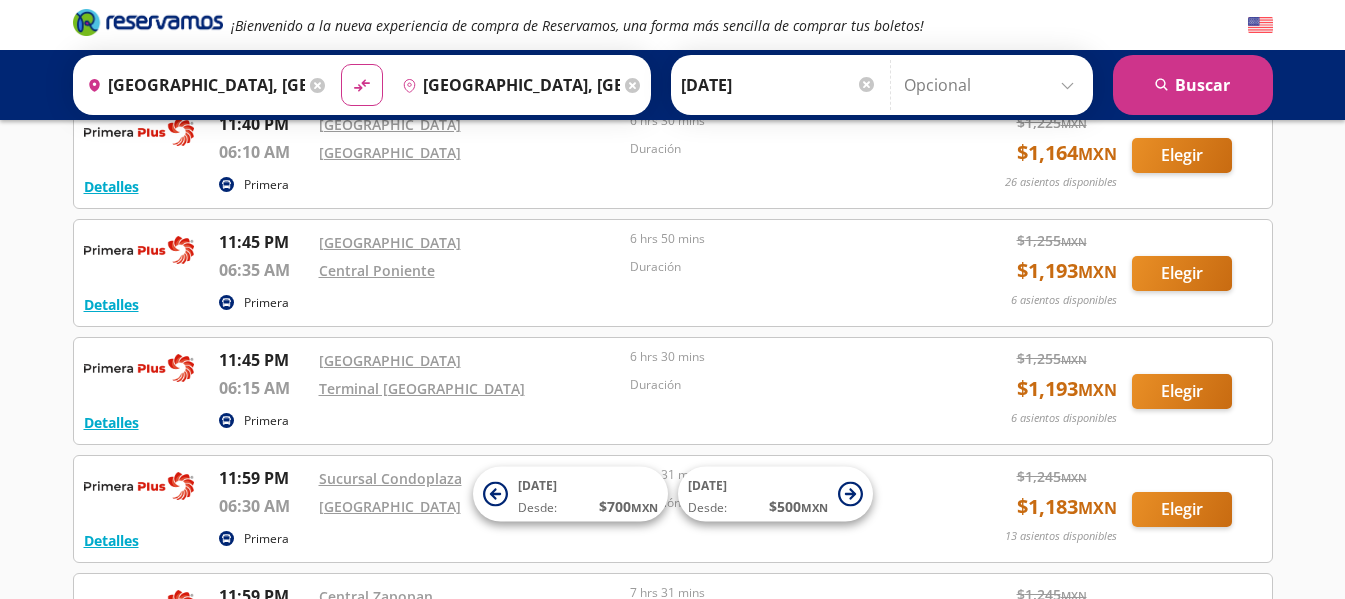 scroll, scrollTop: 3656, scrollLeft: 0, axis: vertical 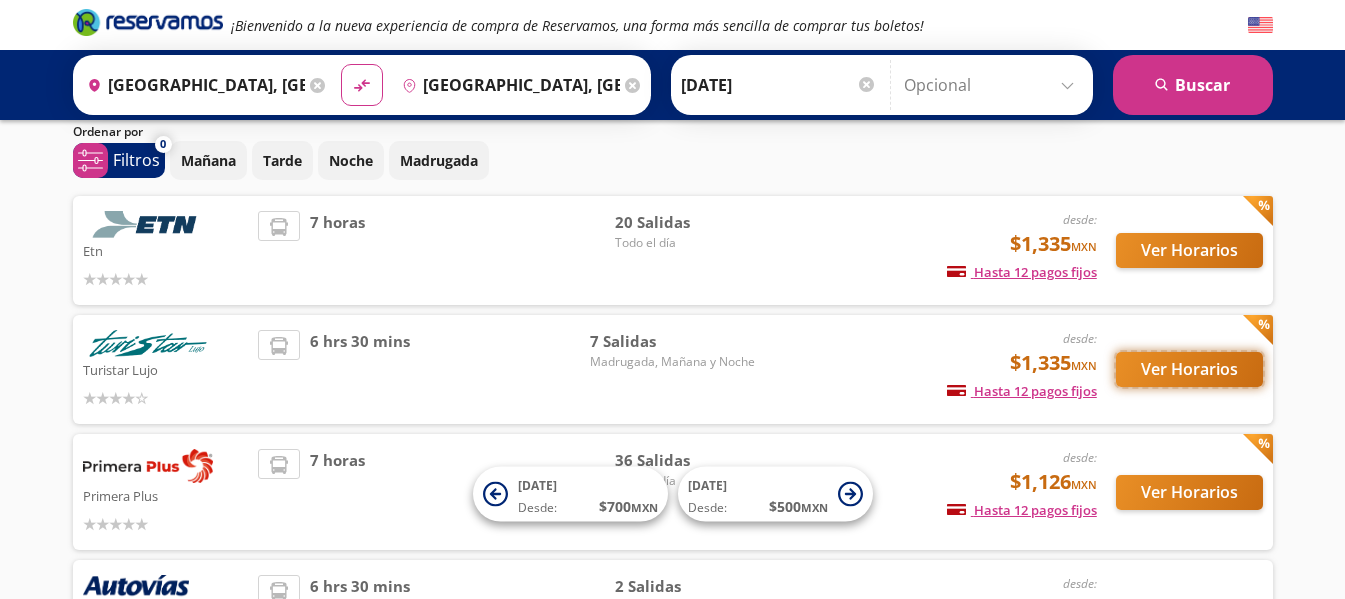 click on "Ver Horarios" at bounding box center [1189, 369] 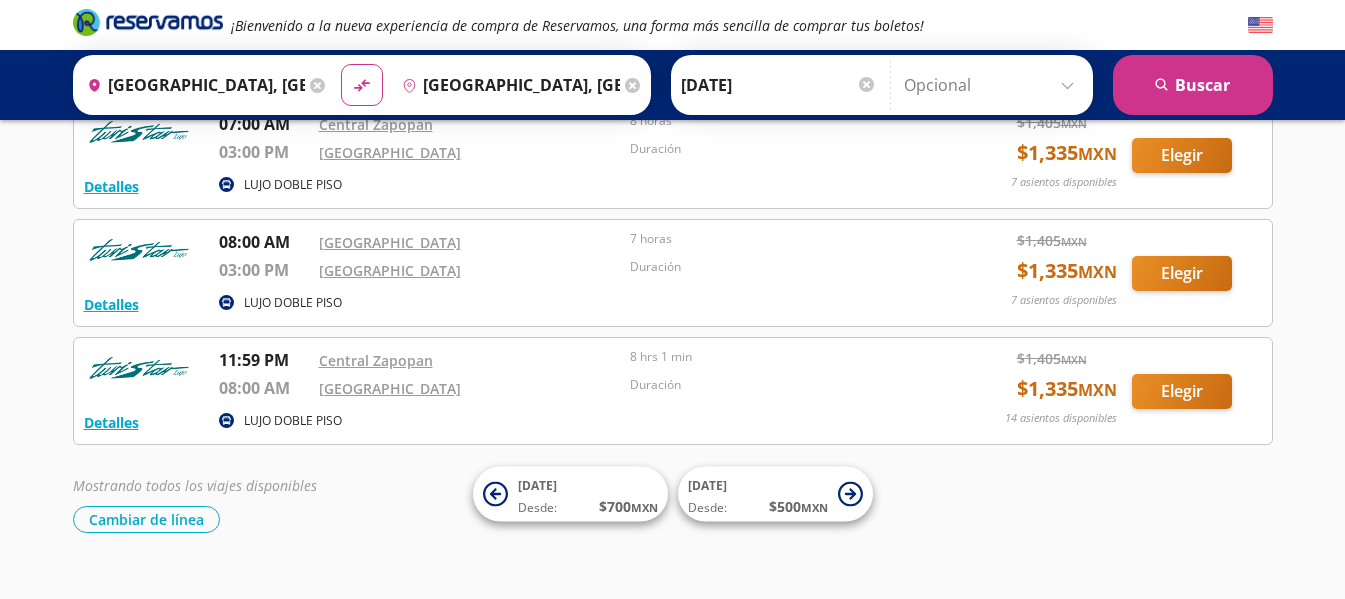 scroll, scrollTop: 634, scrollLeft: 0, axis: vertical 